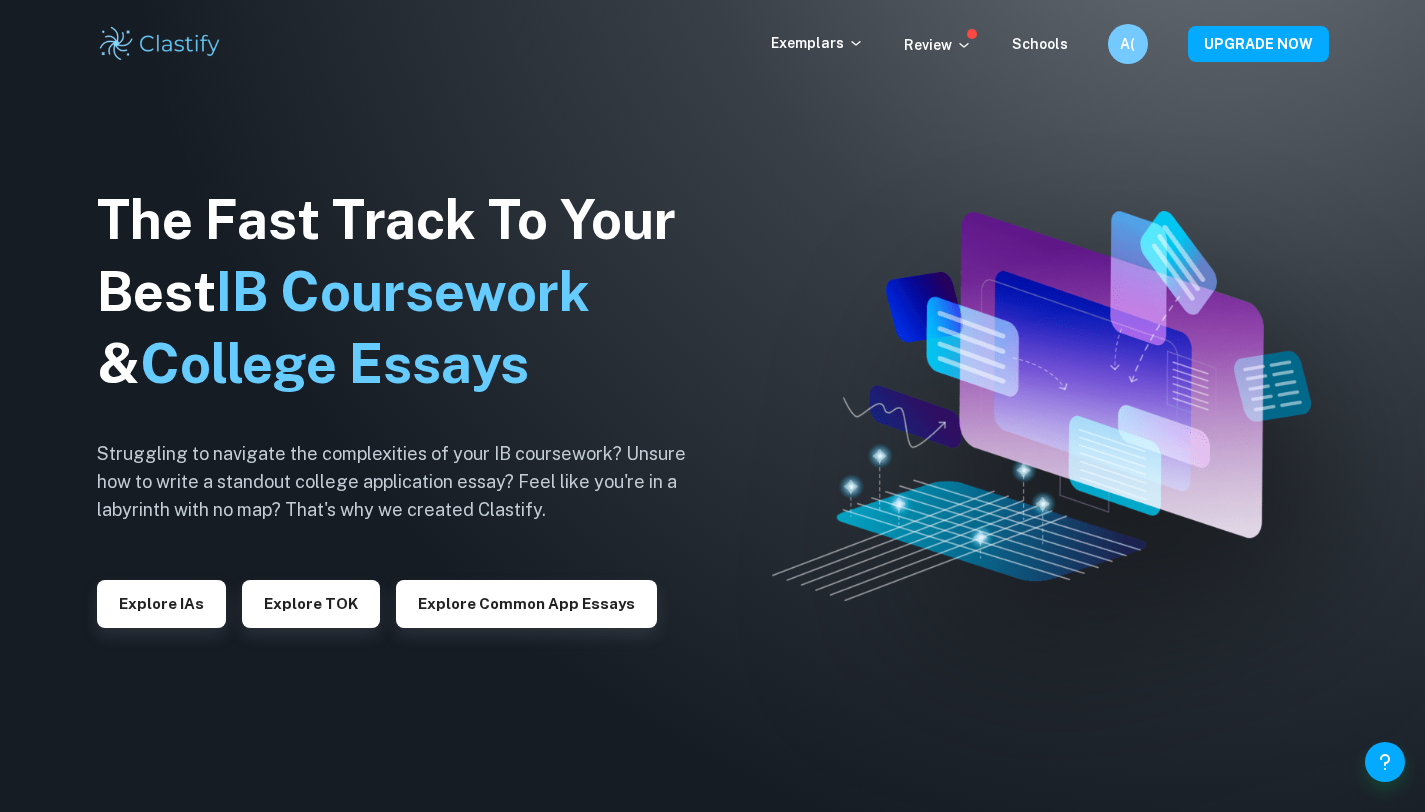 scroll, scrollTop: 0, scrollLeft: 0, axis: both 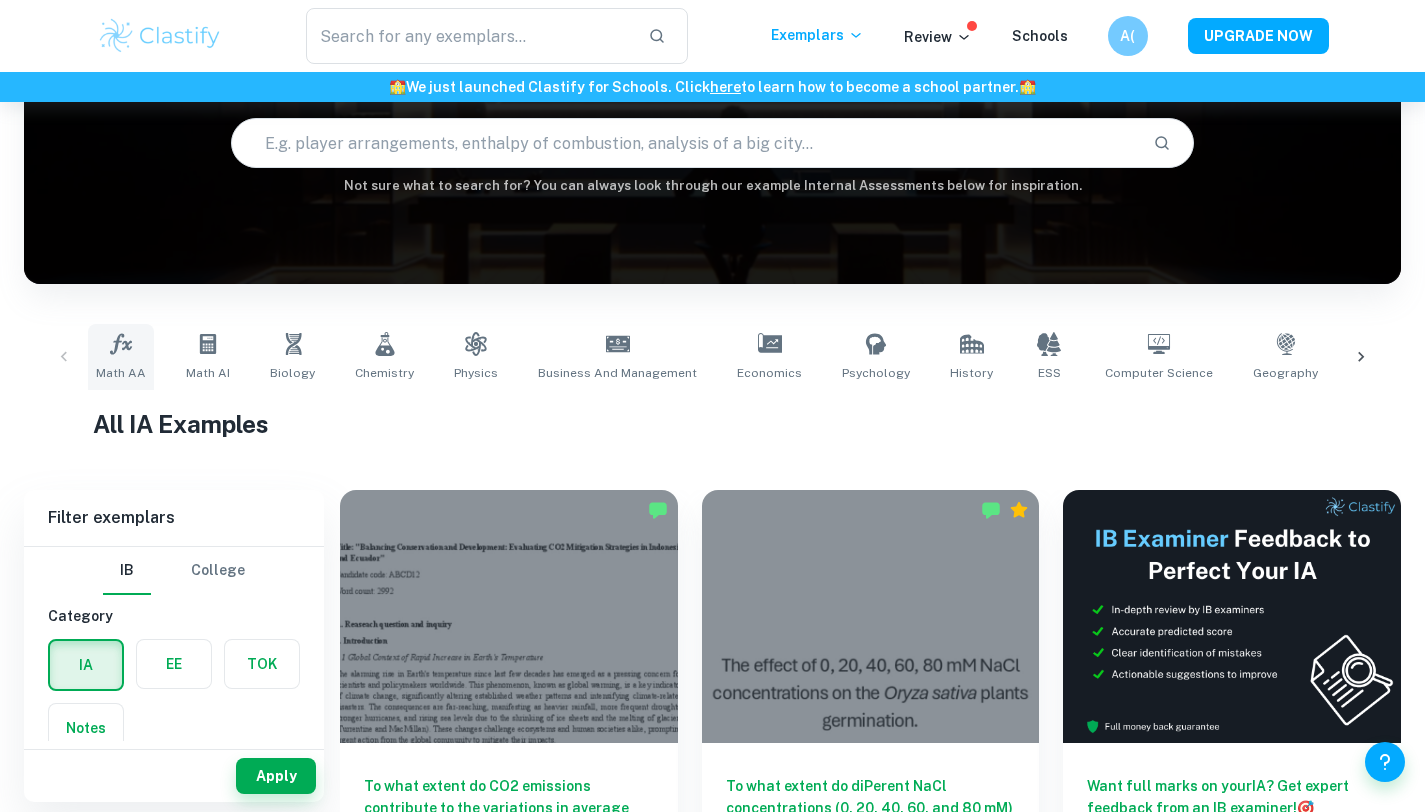 click on "Math AA" at bounding box center [121, 373] 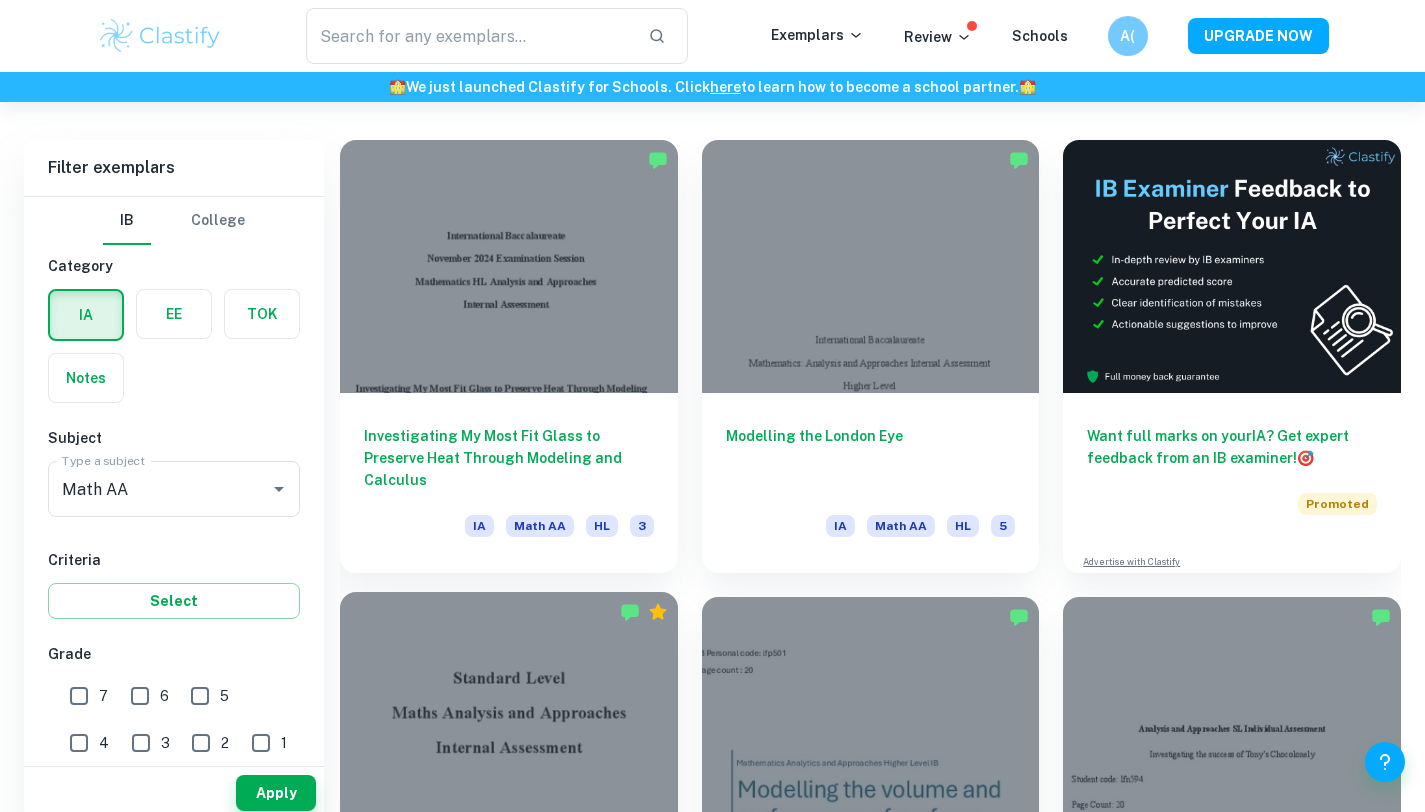 scroll, scrollTop: 564, scrollLeft: 0, axis: vertical 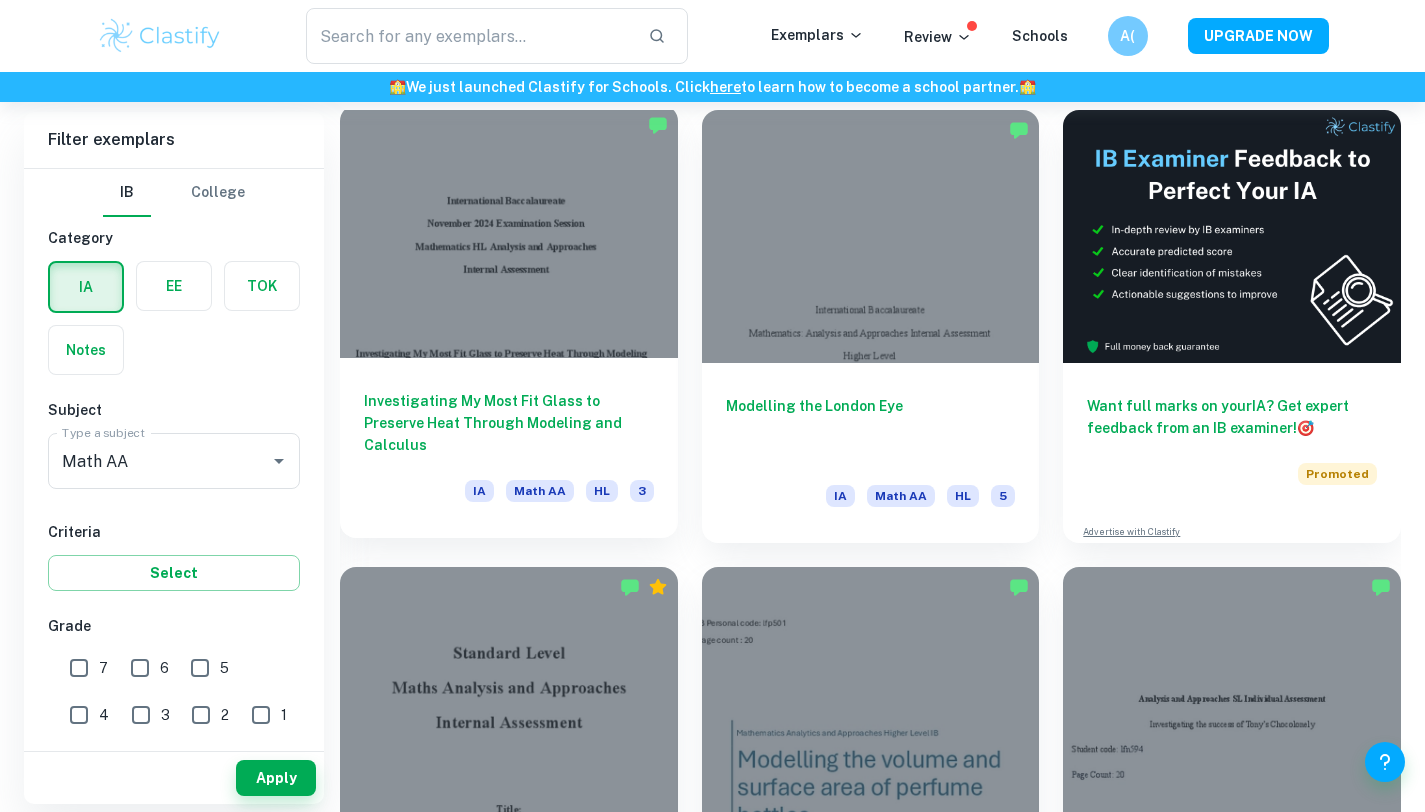 click at bounding box center (509, 231) 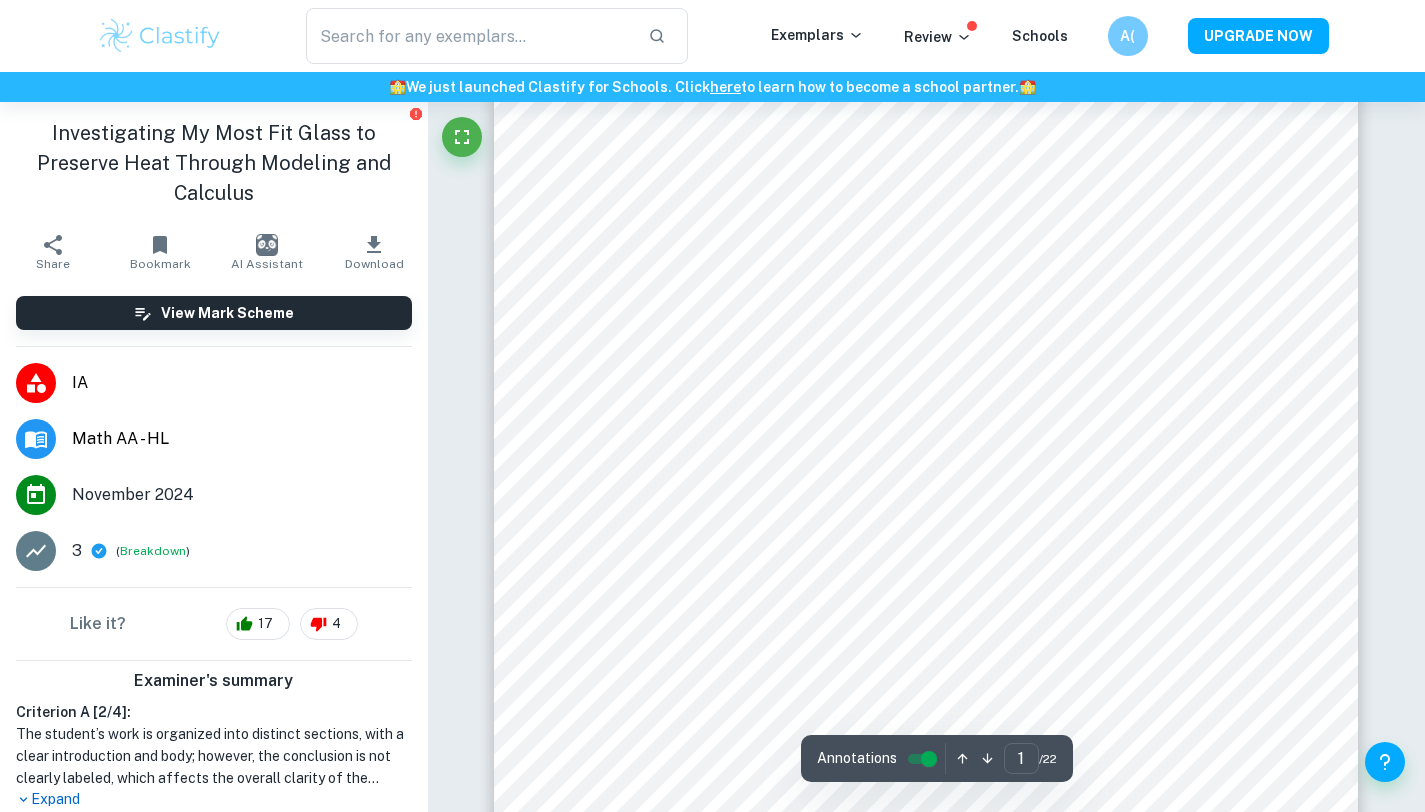 scroll, scrollTop: 278, scrollLeft: 0, axis: vertical 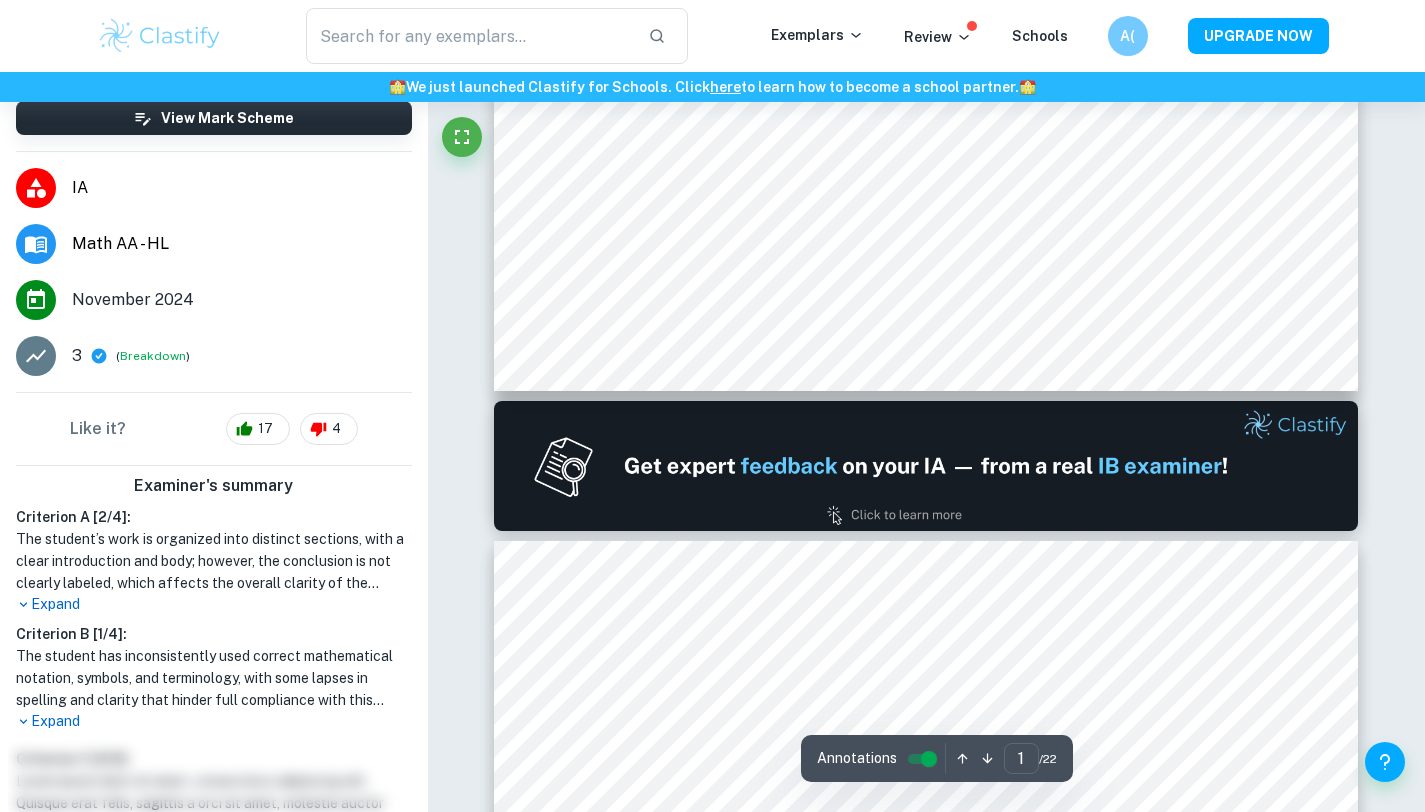 type on "2" 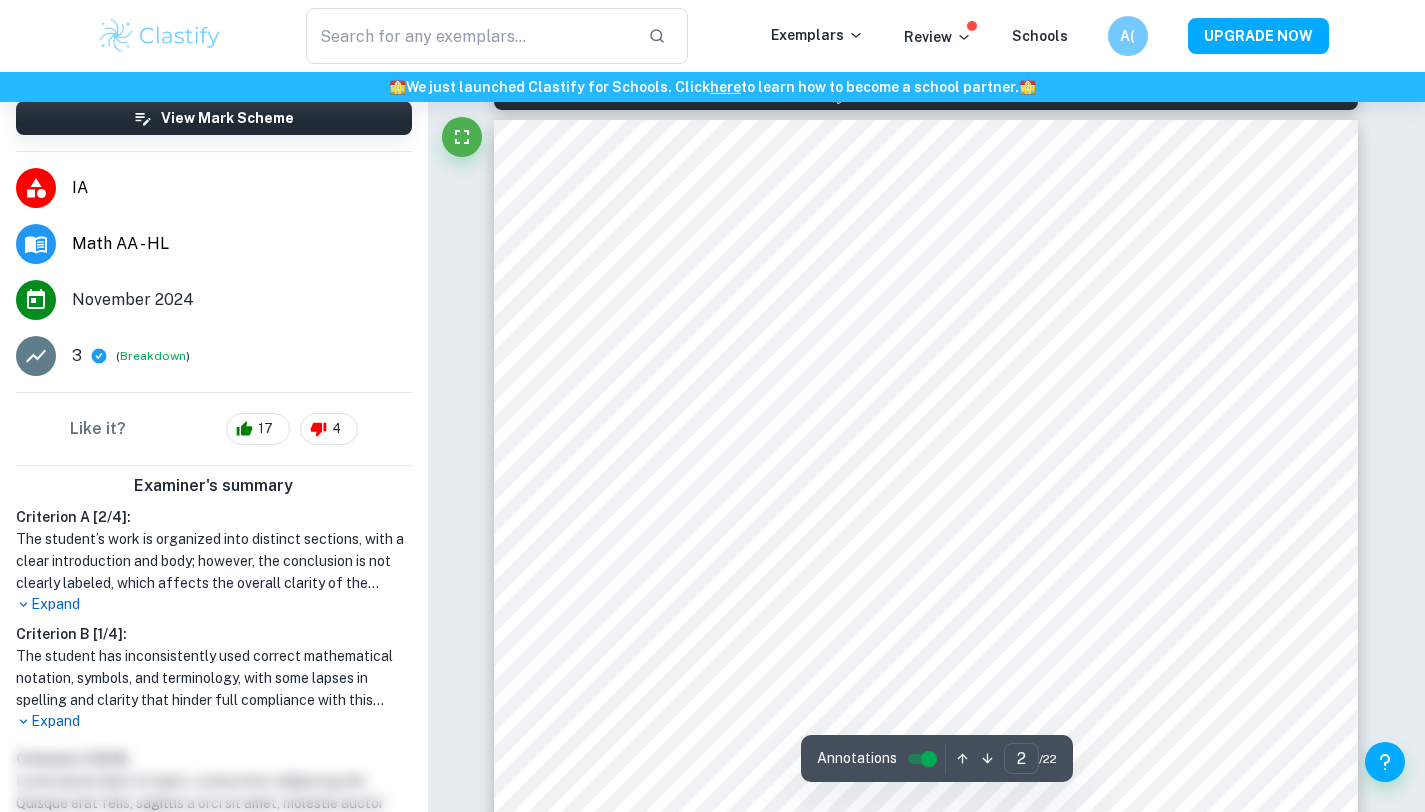 scroll, scrollTop: 1453, scrollLeft: 0, axis: vertical 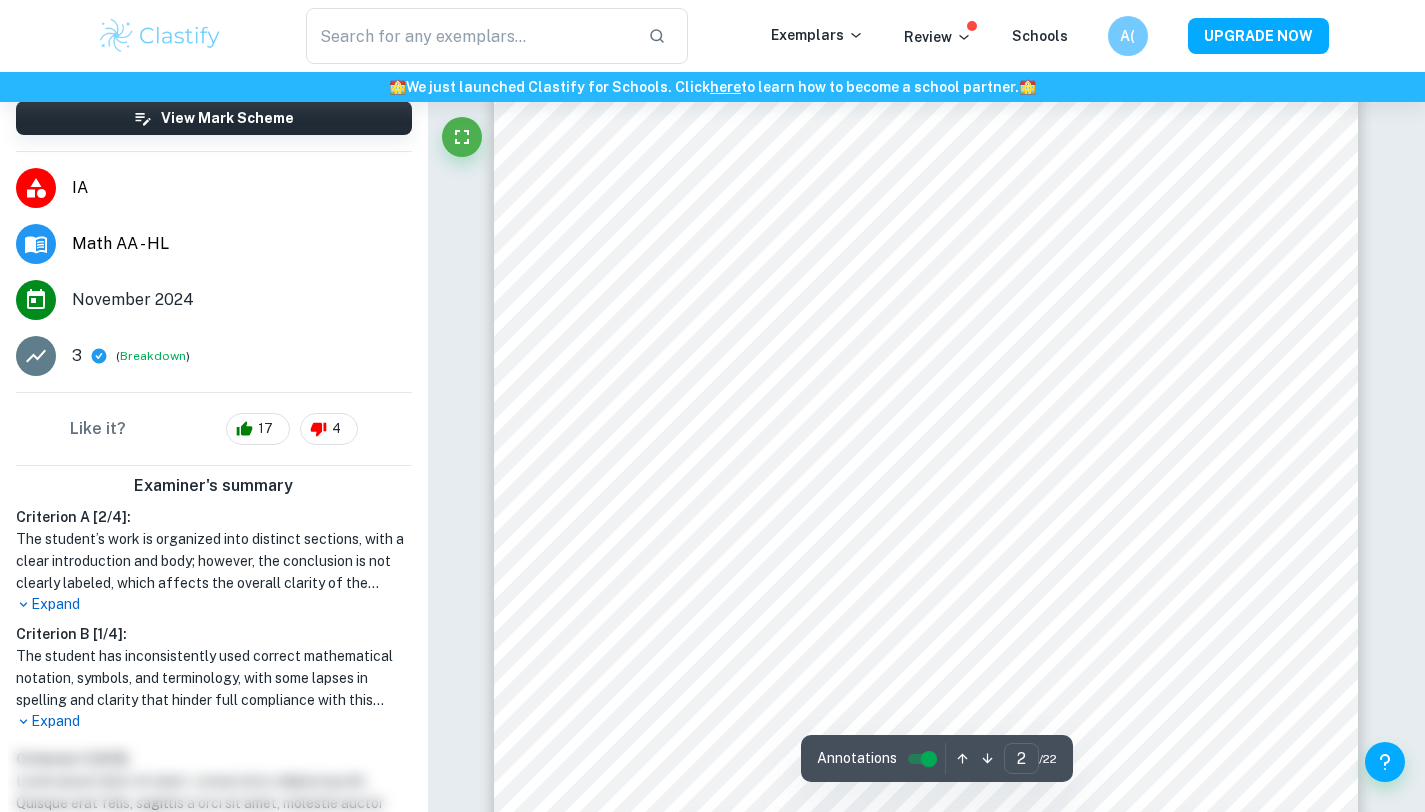 click at bounding box center [926, 561] 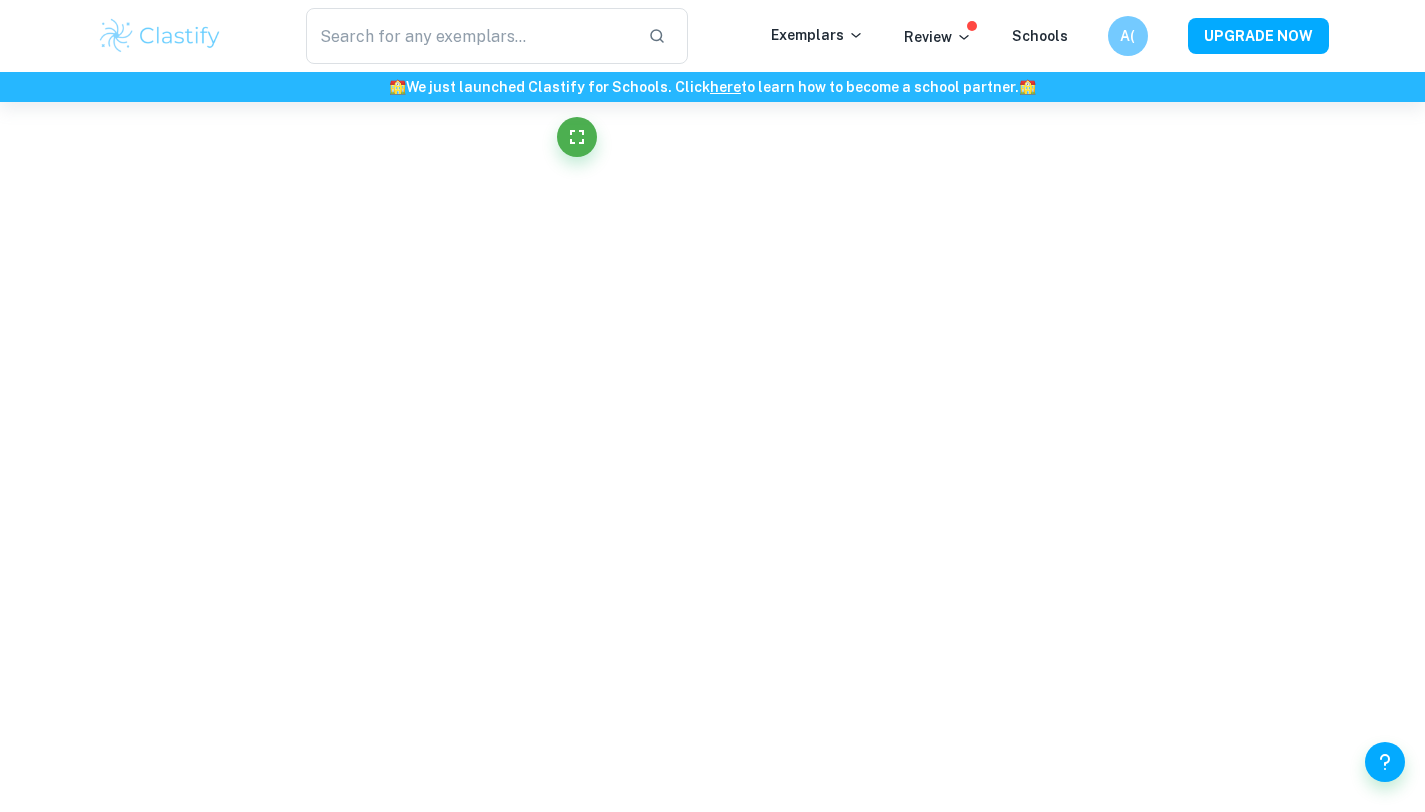scroll, scrollTop: 0, scrollLeft: 0, axis: both 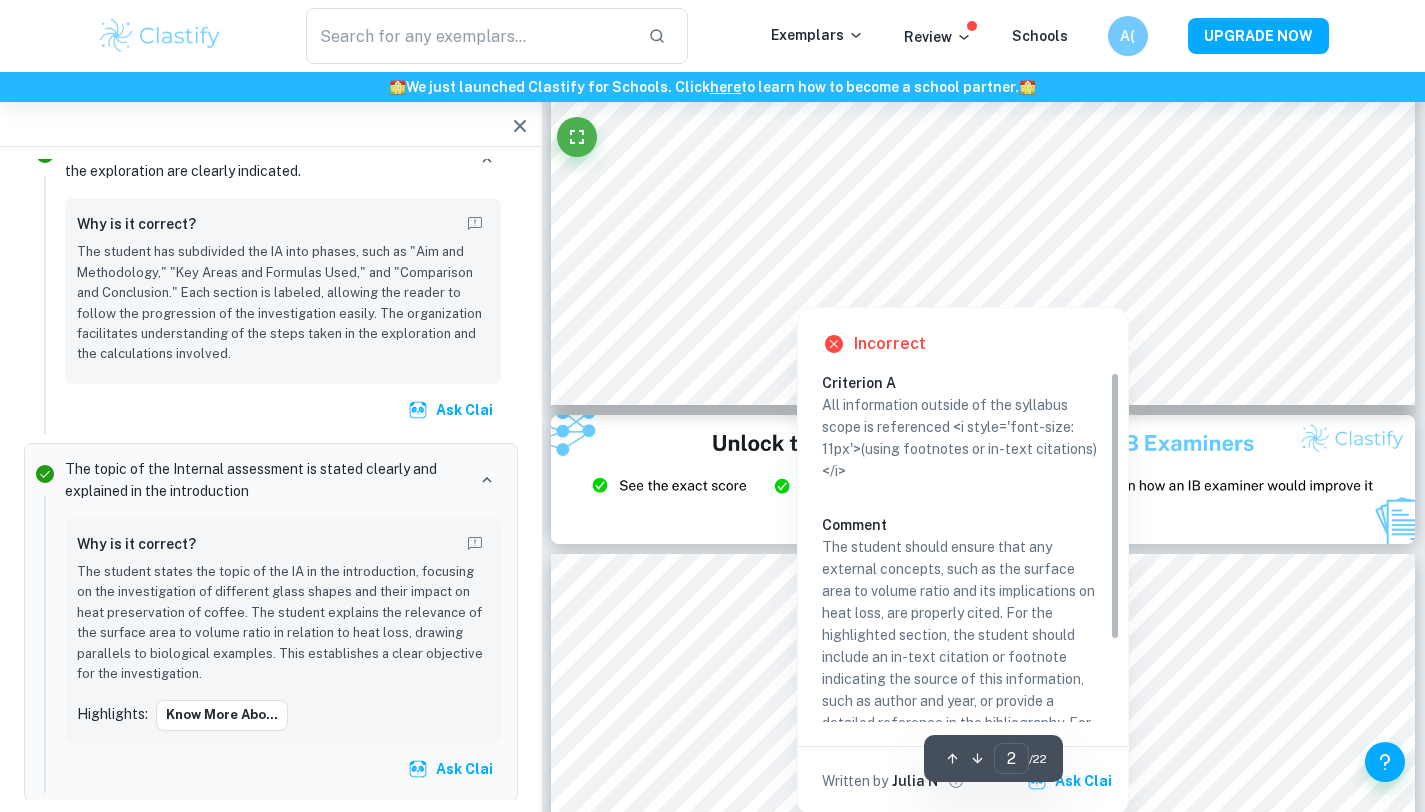 click at bounding box center (671, 277) 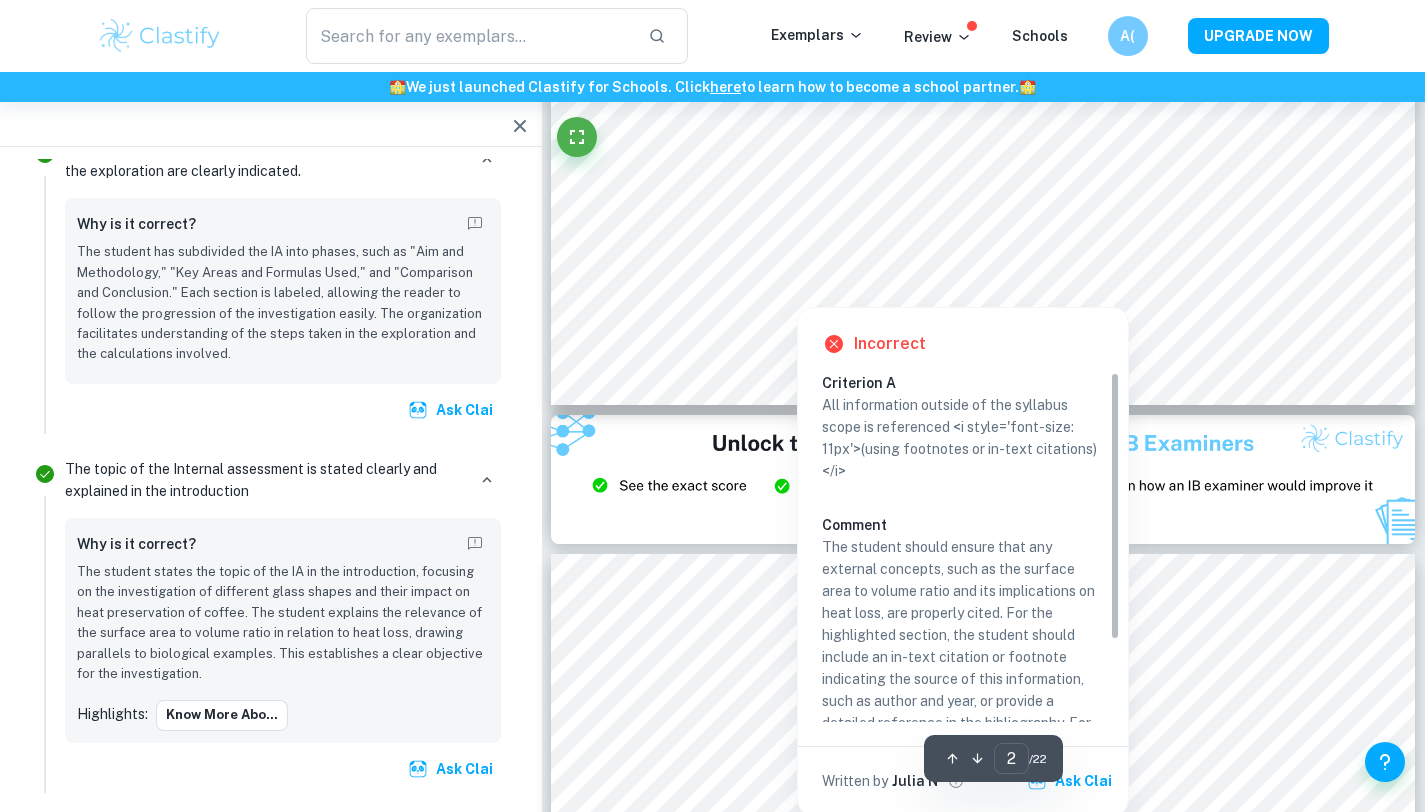 click at bounding box center [671, 277] 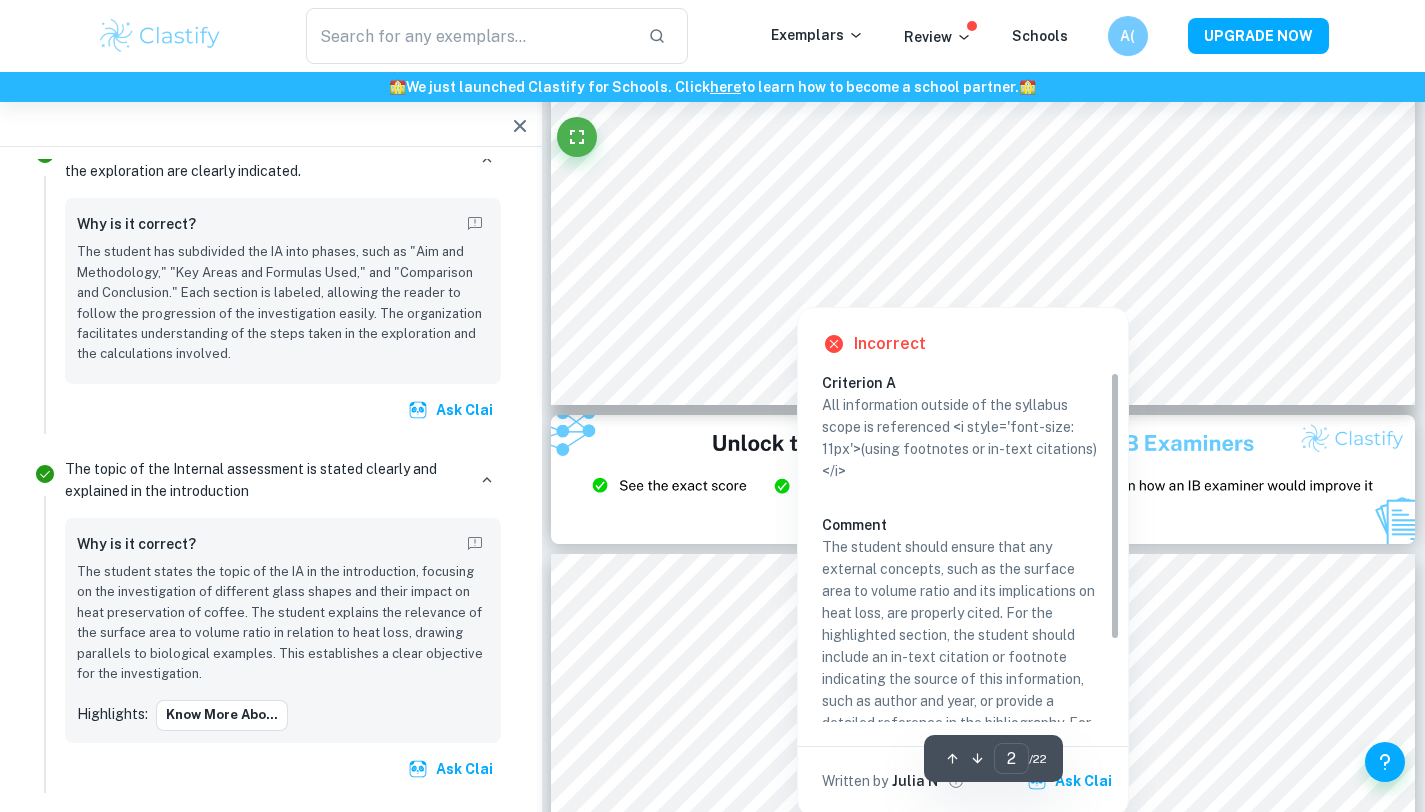 scroll, scrollTop: 4053, scrollLeft: 0, axis: vertical 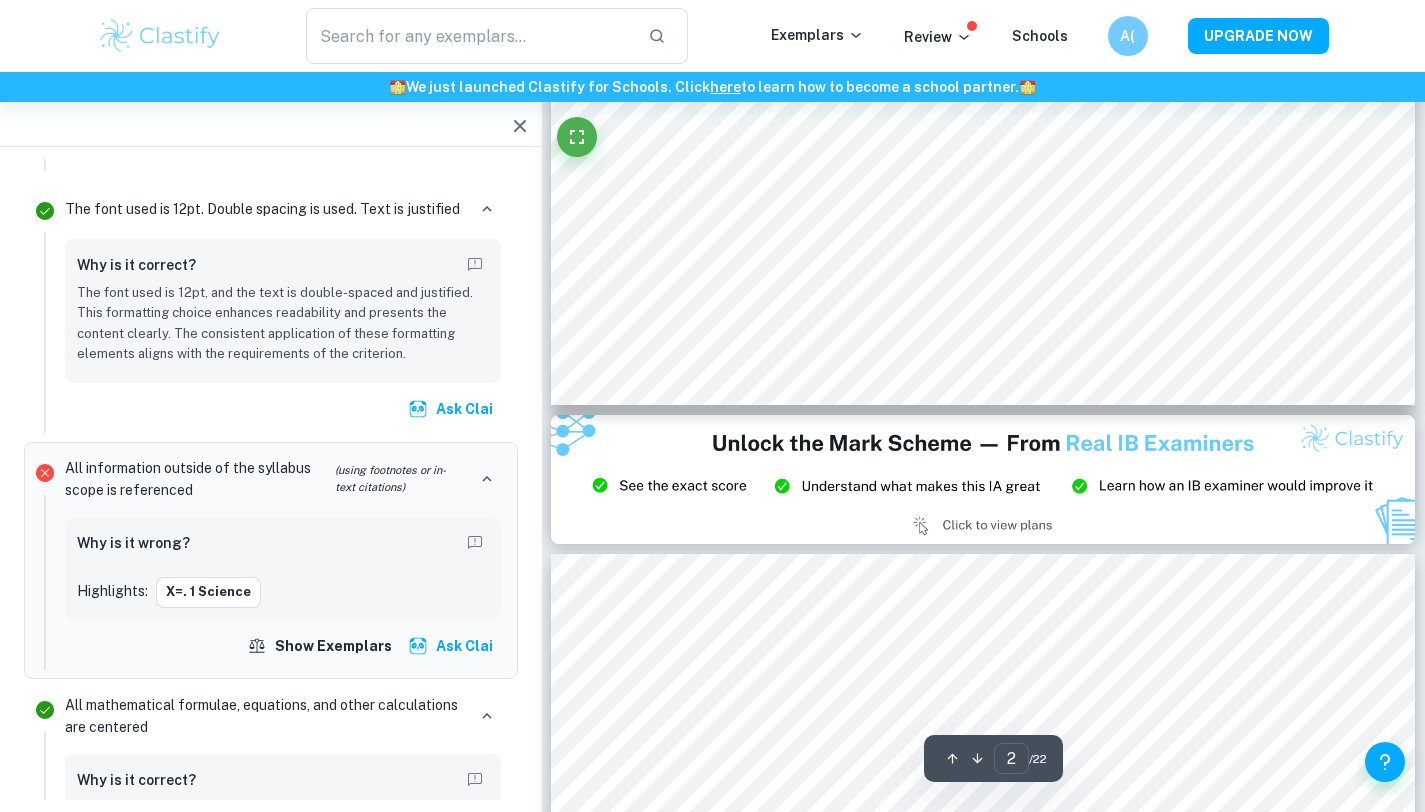 click at bounding box center (671, 277) 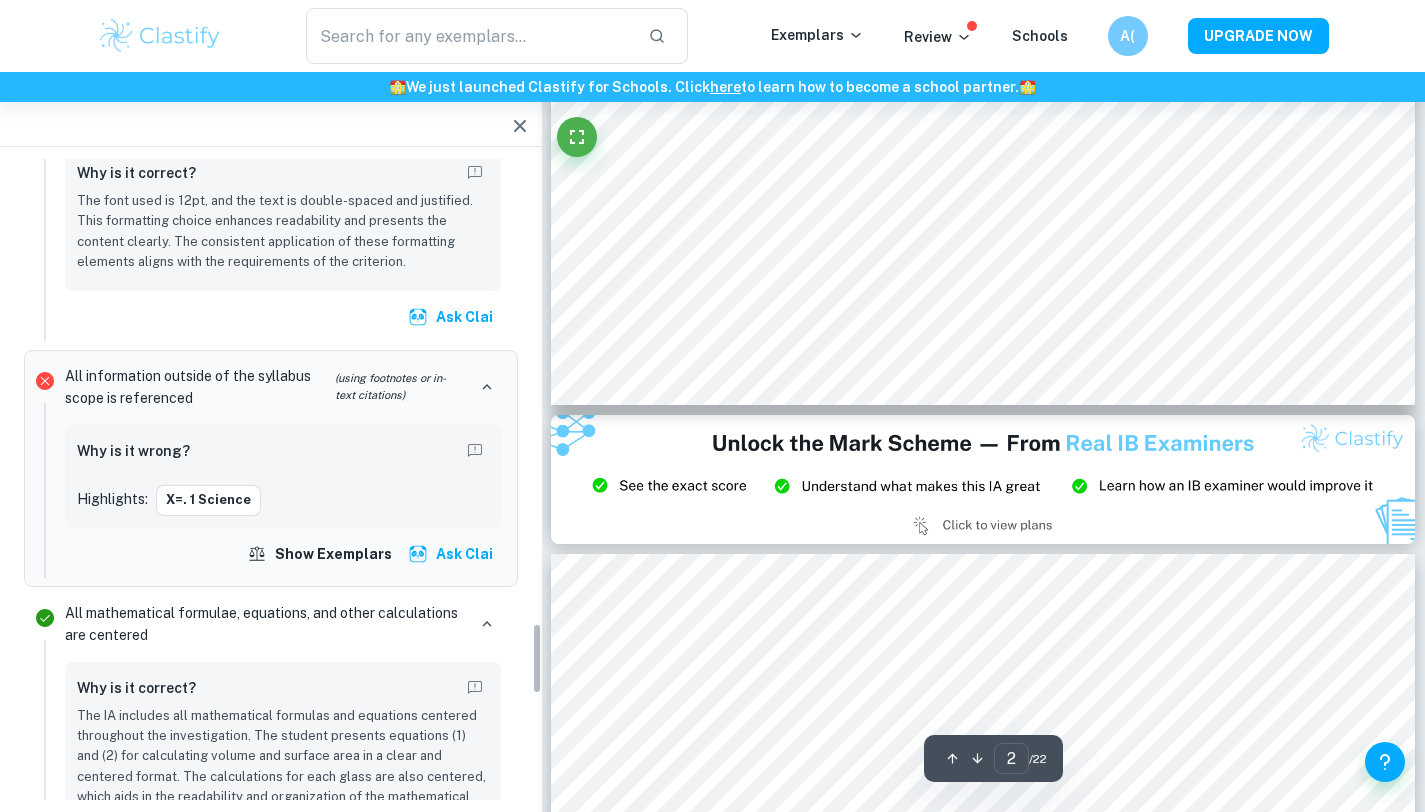 scroll, scrollTop: 4146, scrollLeft: 0, axis: vertical 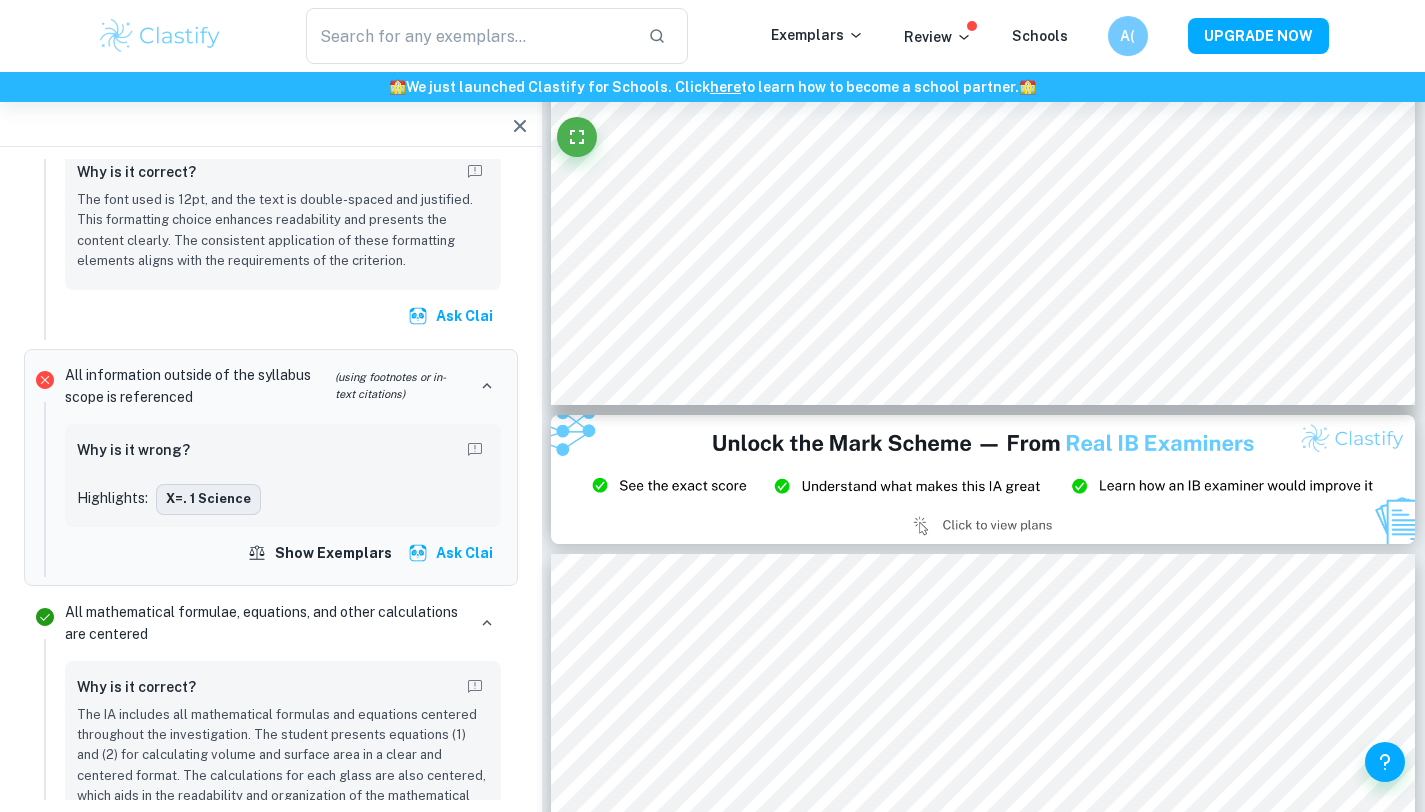 click on "x=.
1 Science" at bounding box center [208, 499] 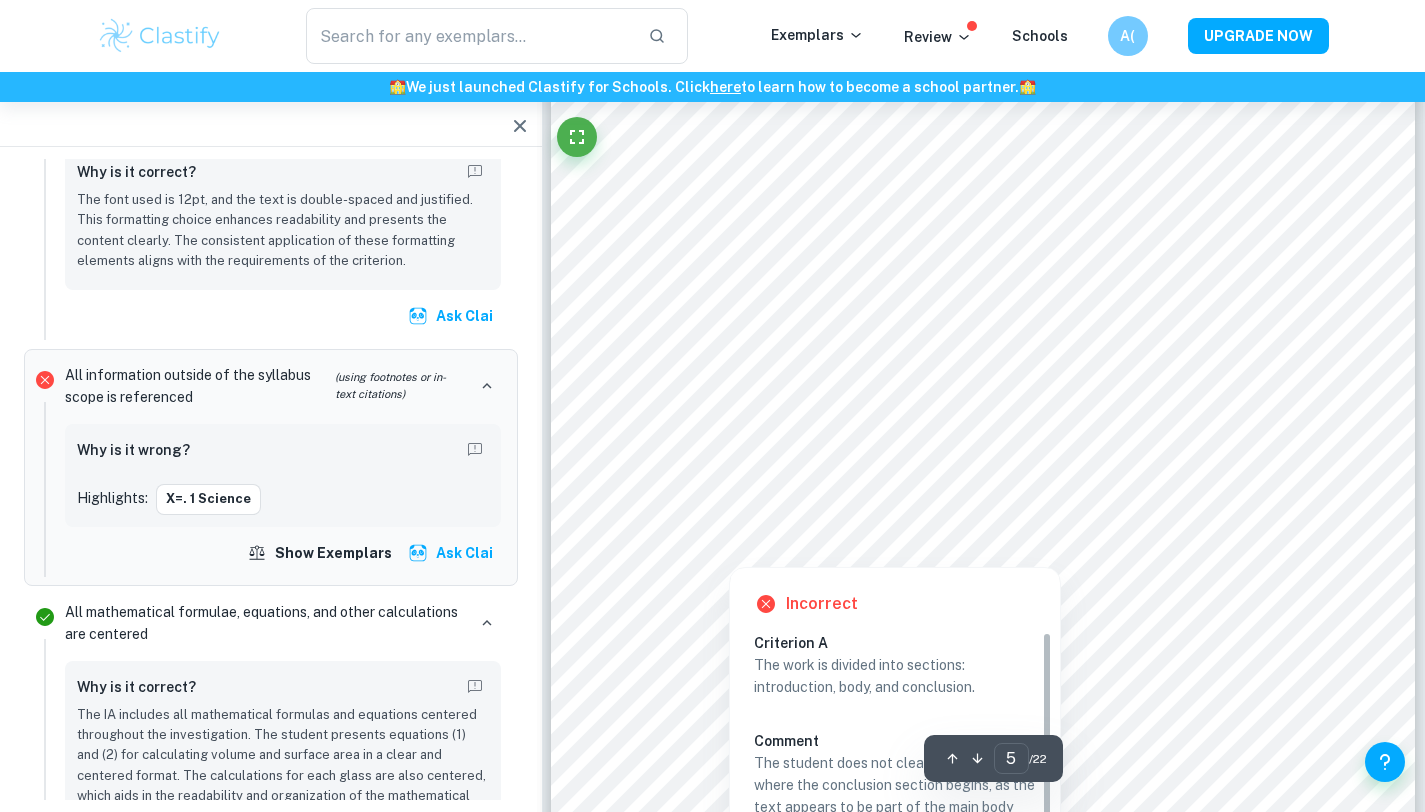 scroll, scrollTop: 5420, scrollLeft: 0, axis: vertical 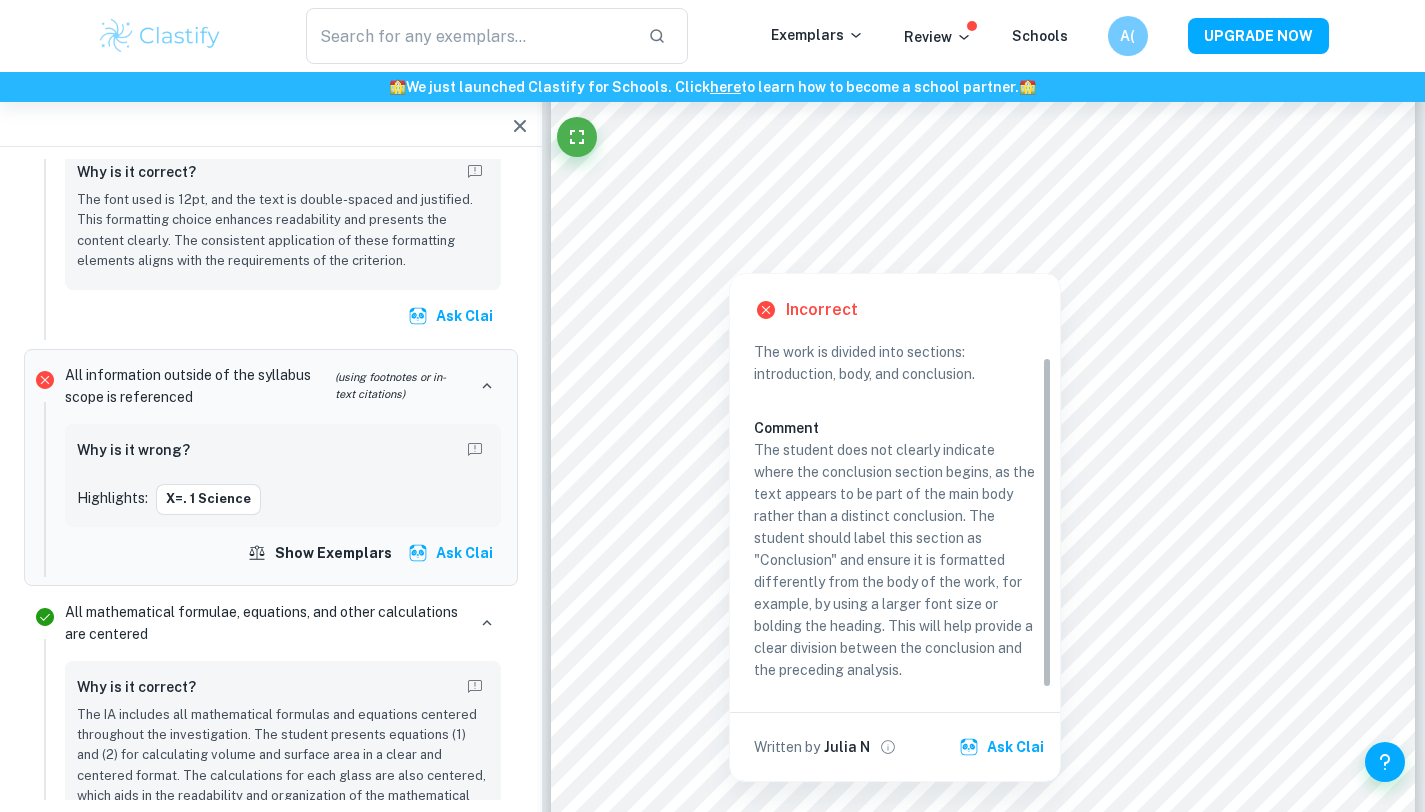 click on "Julia N" at bounding box center [847, 747] 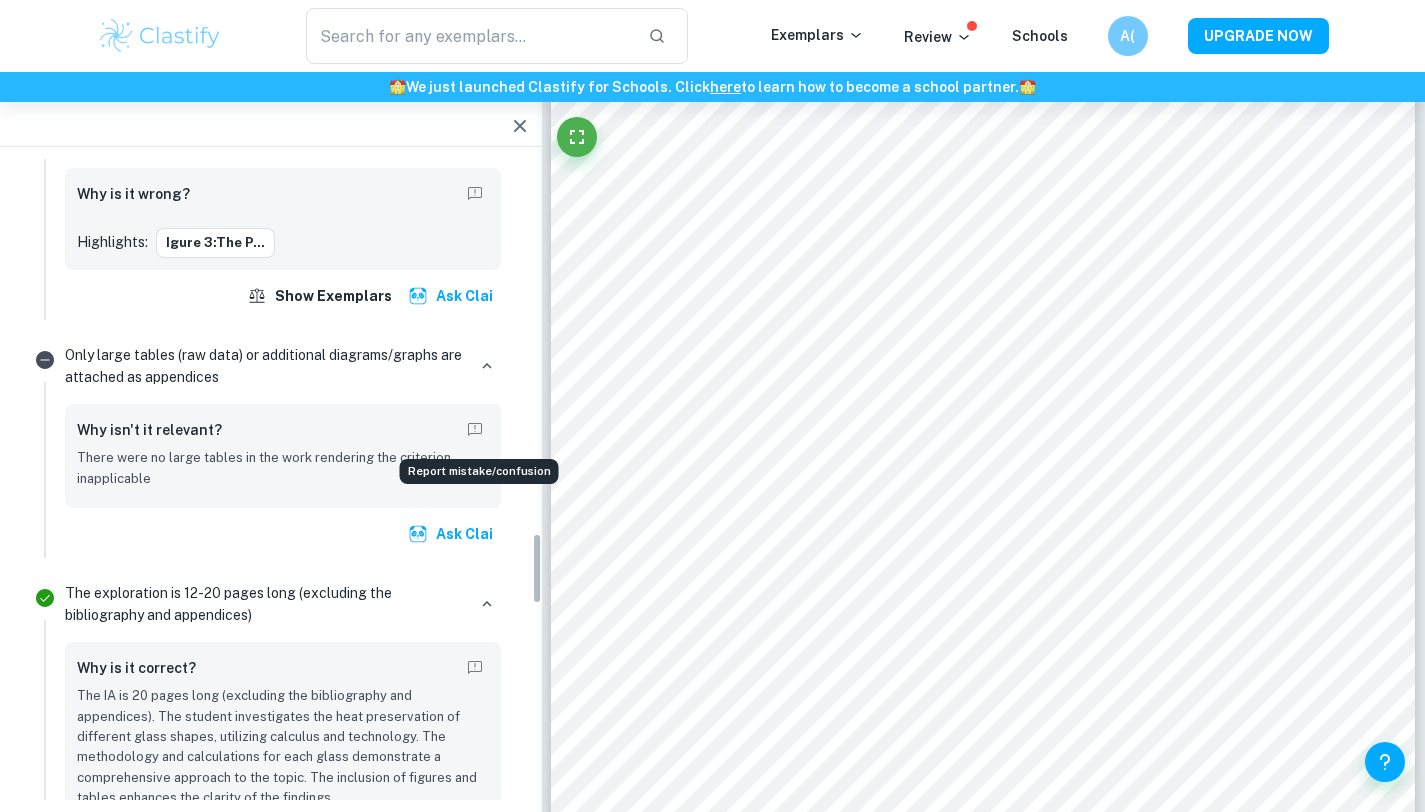 scroll, scrollTop: 3349, scrollLeft: 0, axis: vertical 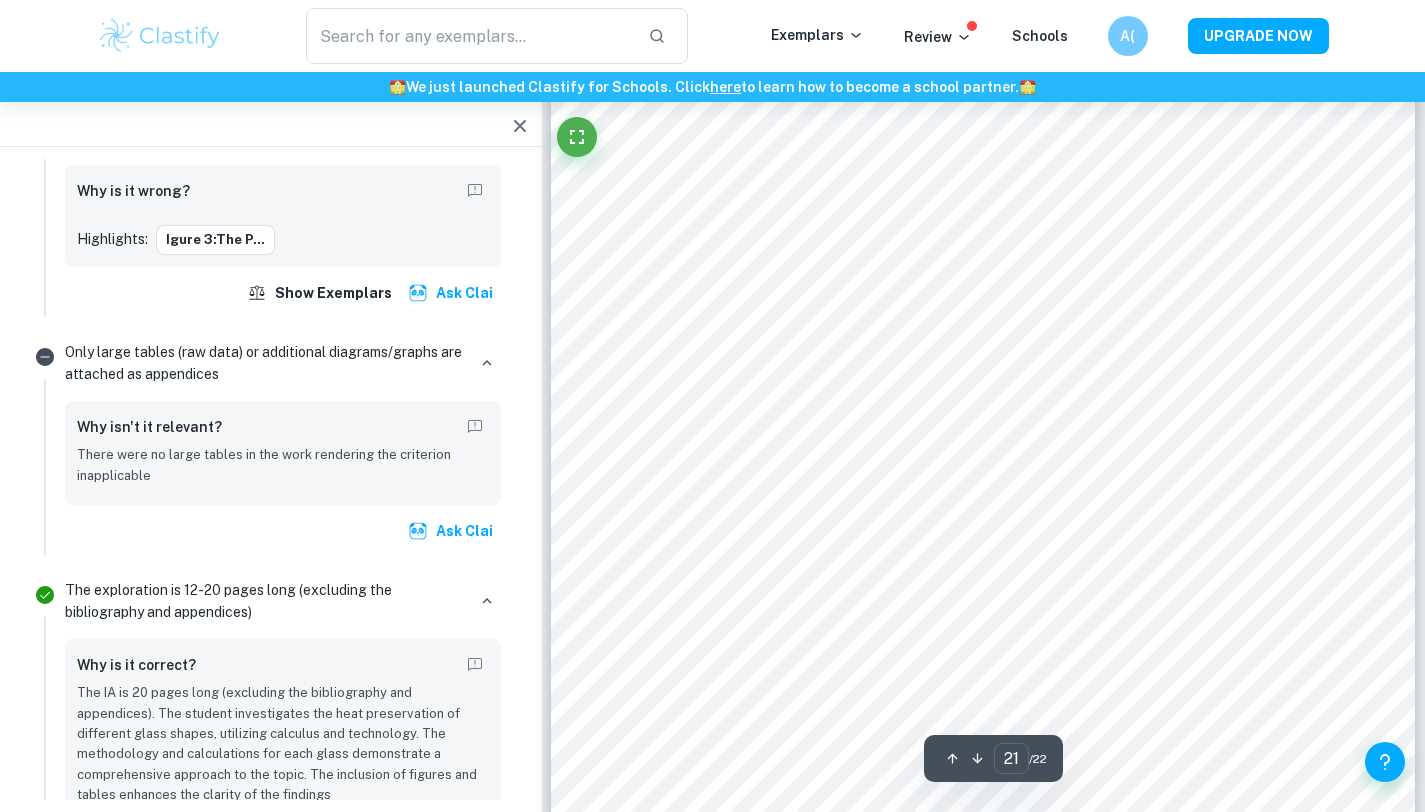type on "22" 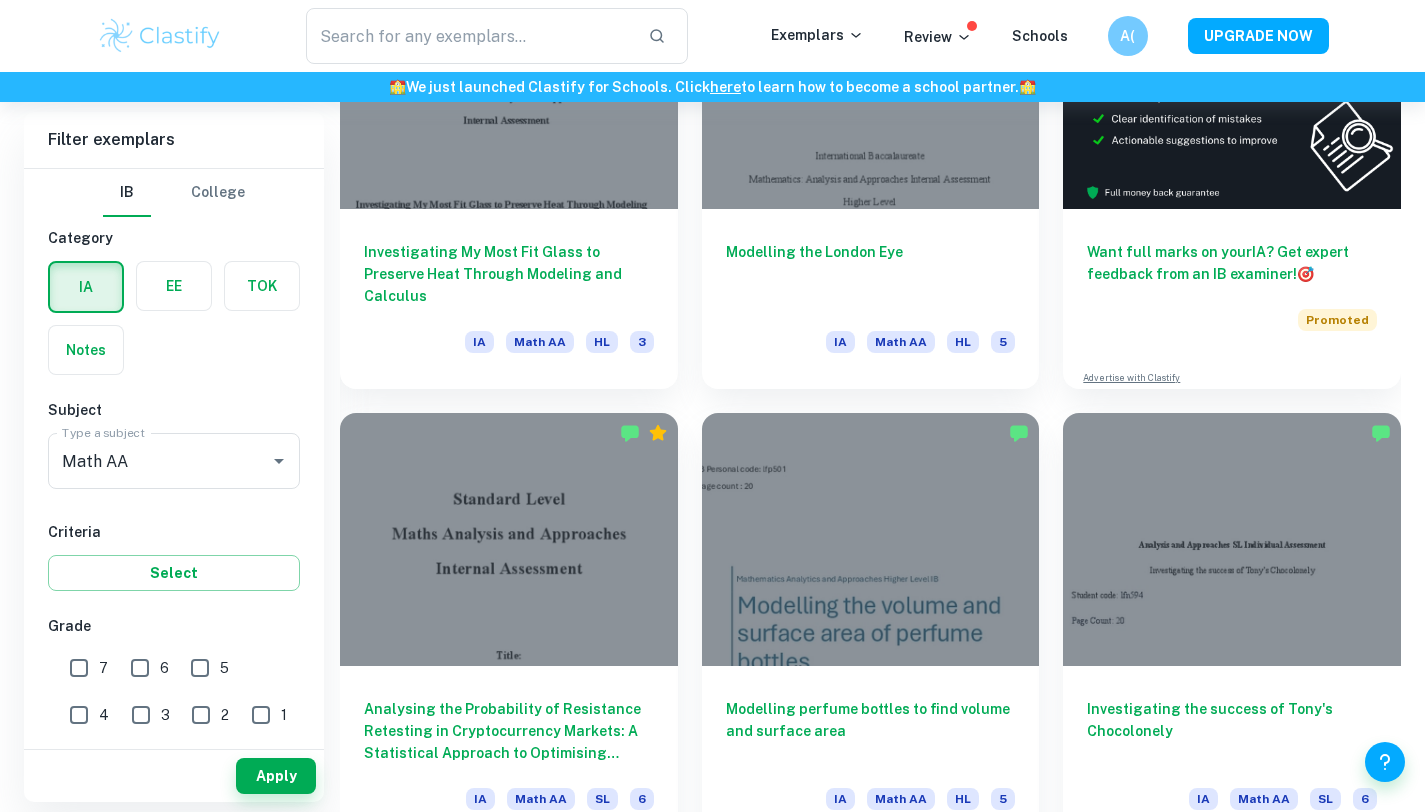 scroll, scrollTop: 780, scrollLeft: 0, axis: vertical 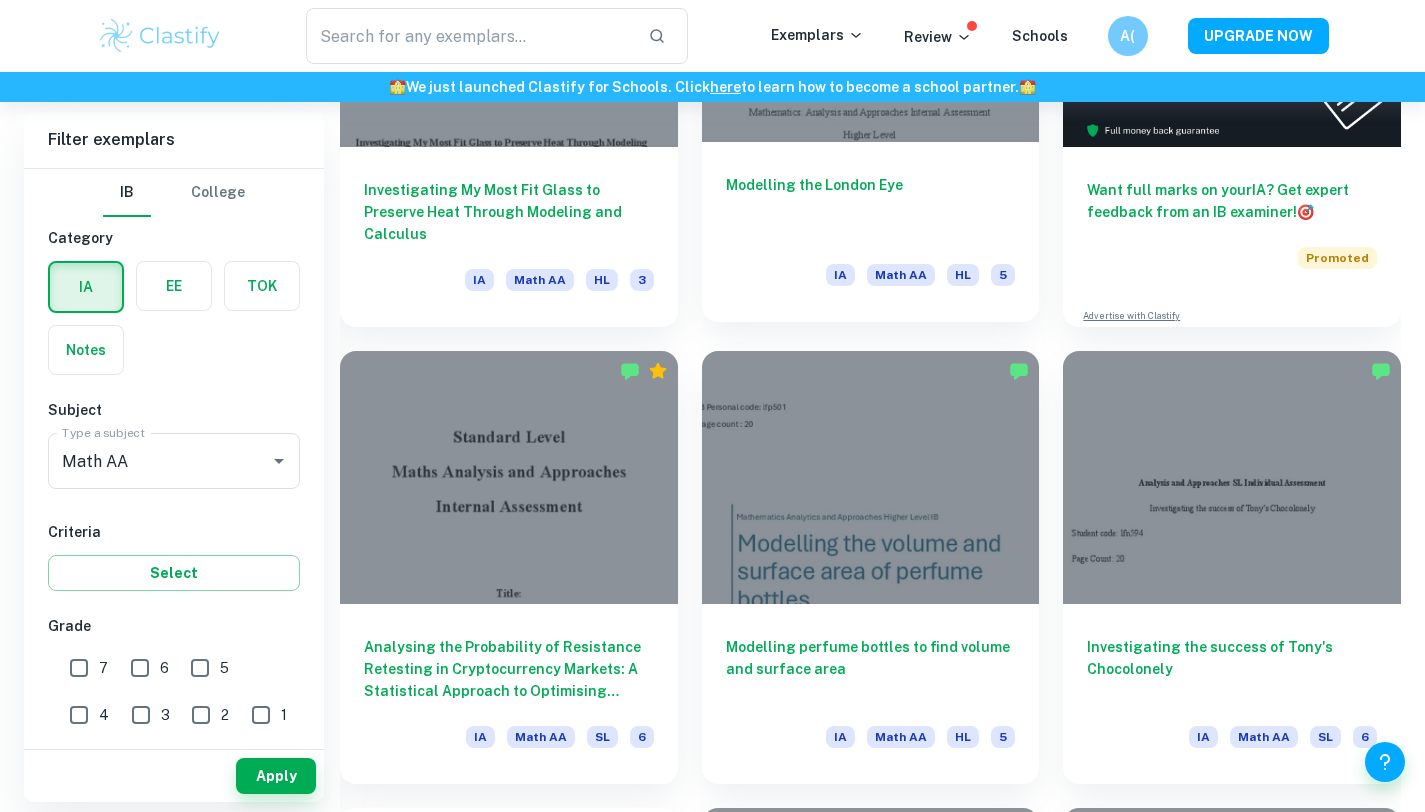 click on "Modelling the London Eye IA Math AA HL 5" at bounding box center (871, 232) 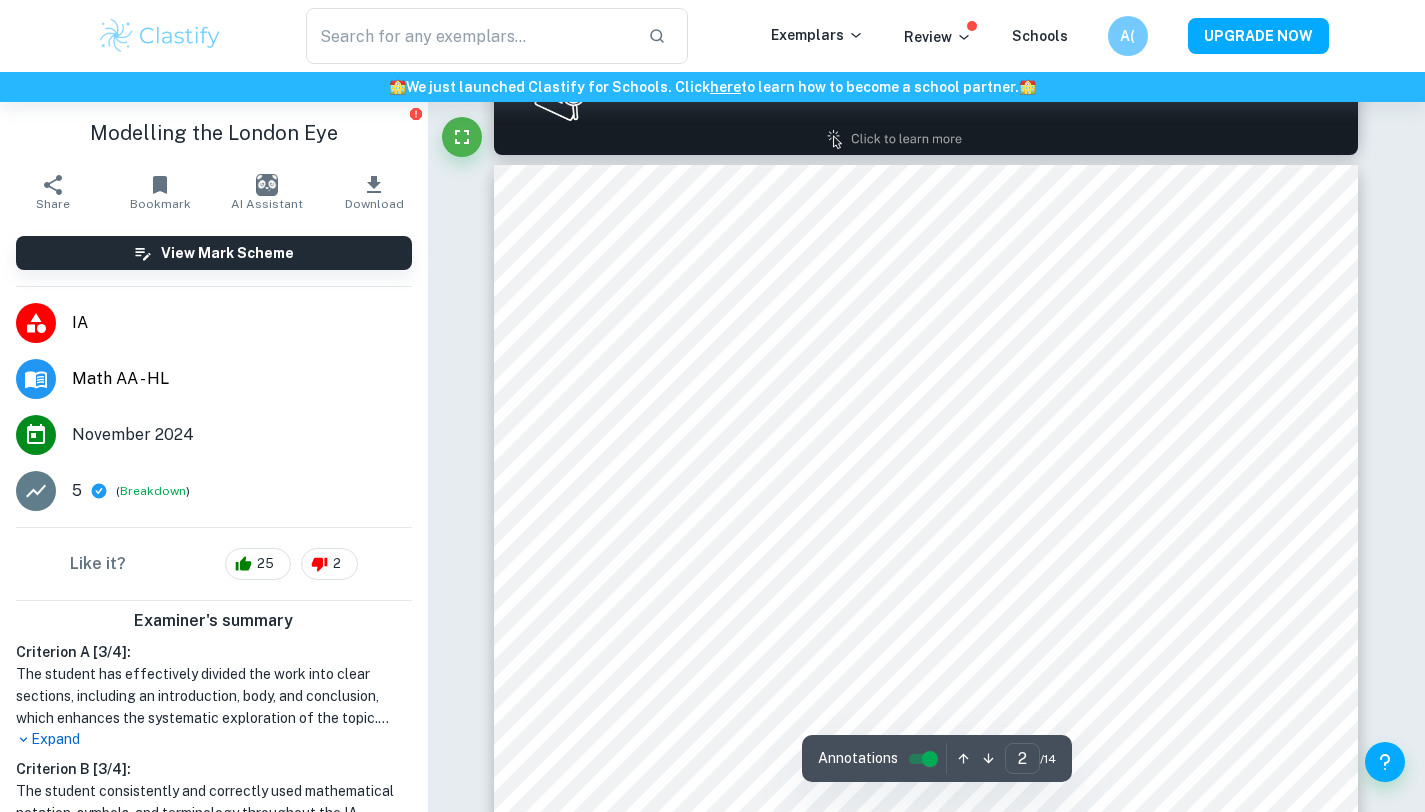 scroll, scrollTop: 1334, scrollLeft: 0, axis: vertical 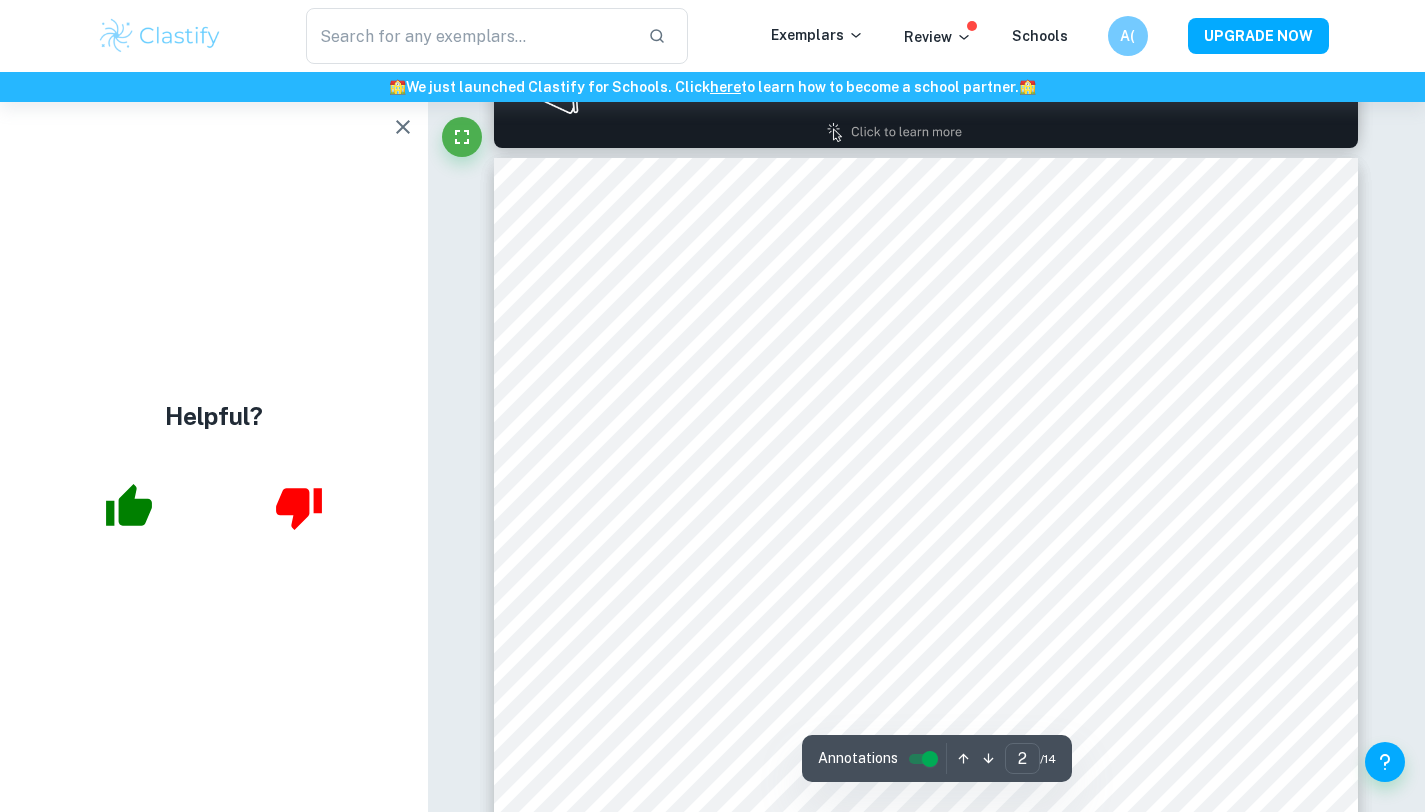 click at bounding box center (403, 127) 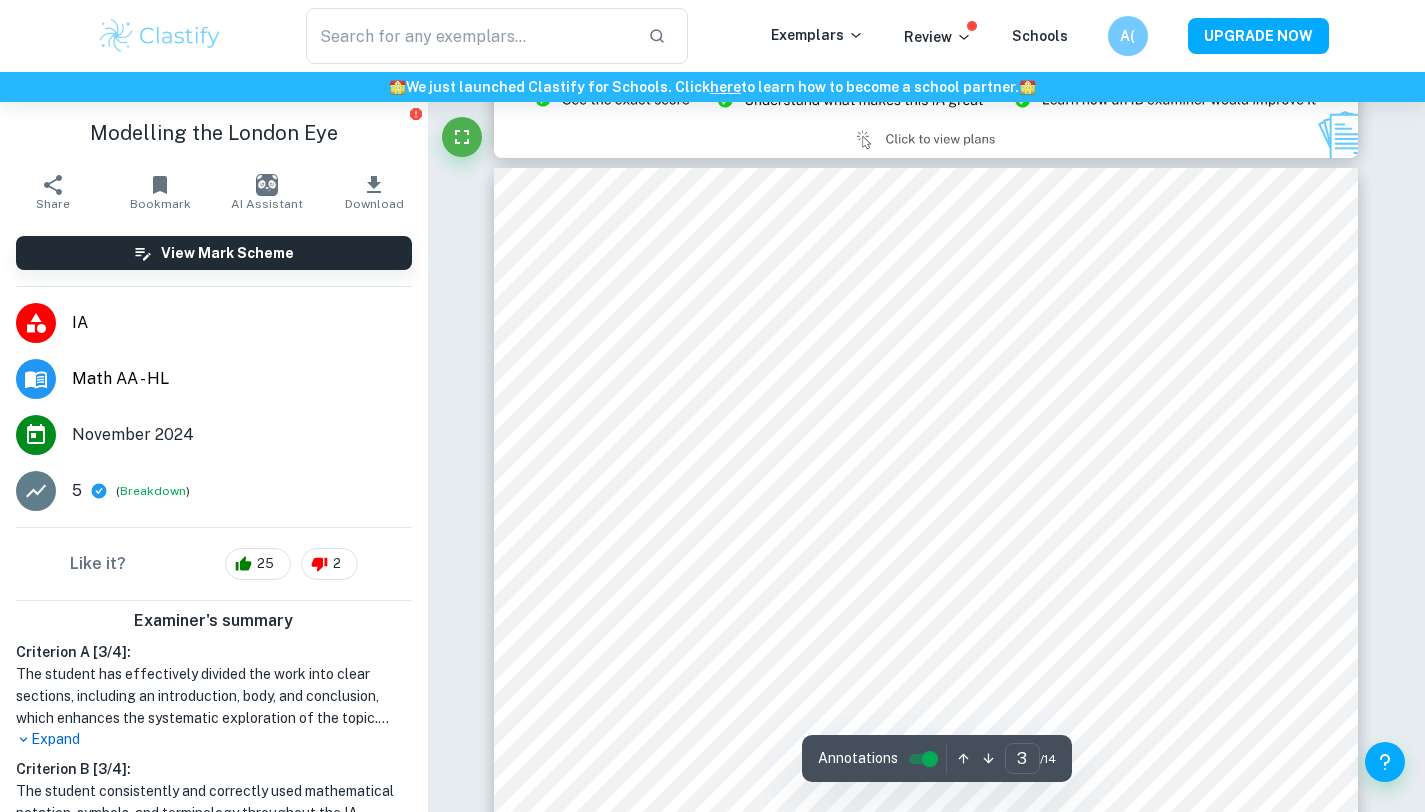scroll, scrollTop: 2700, scrollLeft: 0, axis: vertical 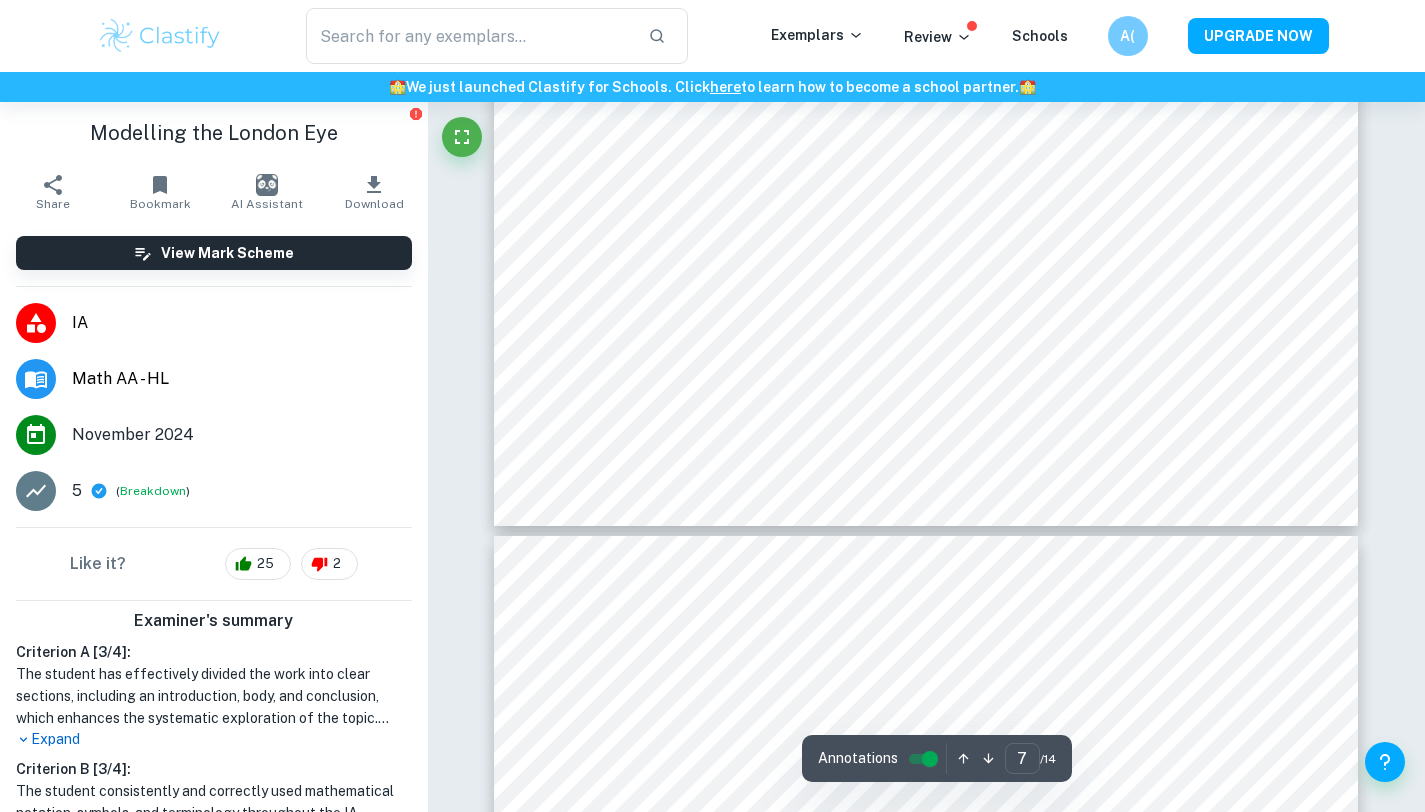 type on "8" 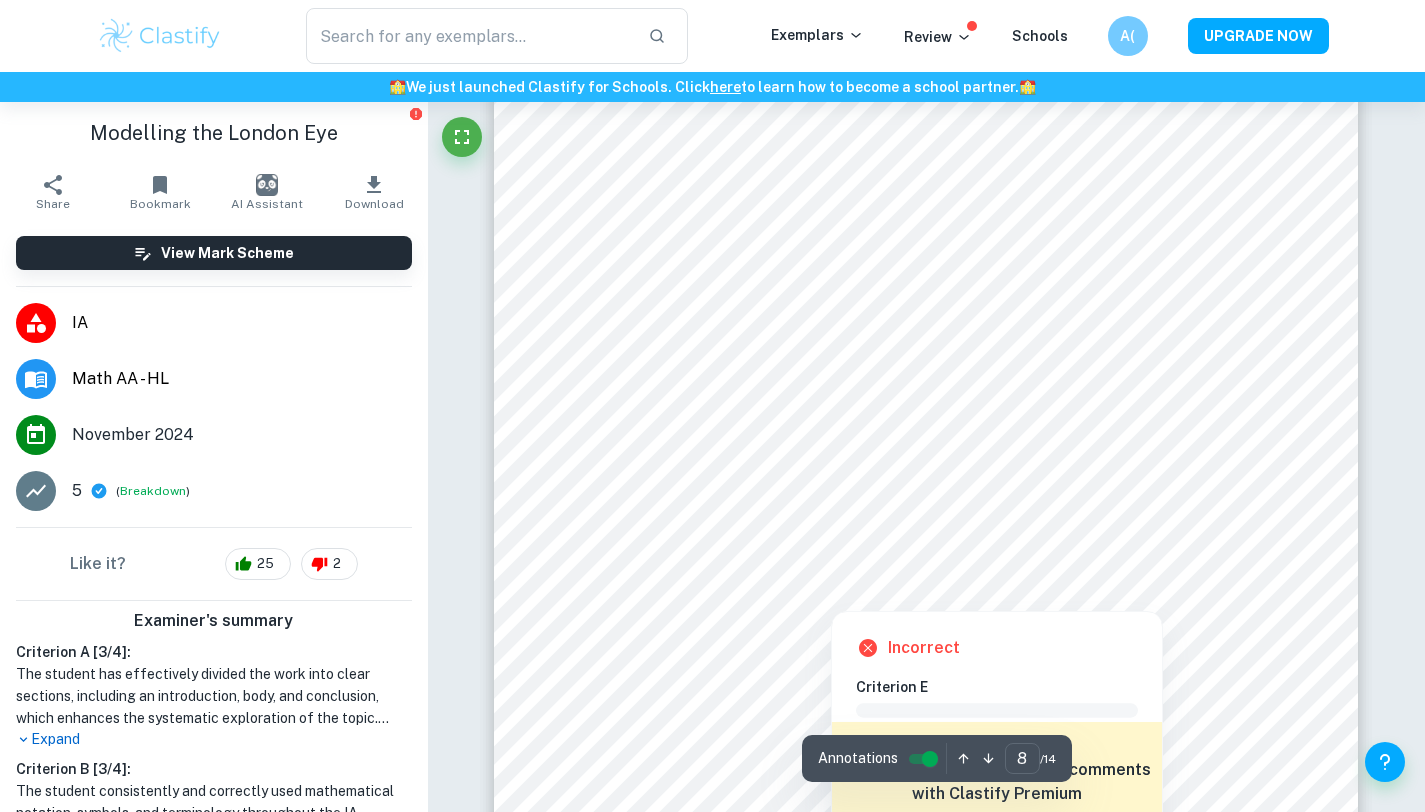 scroll, scrollTop: 9186, scrollLeft: 0, axis: vertical 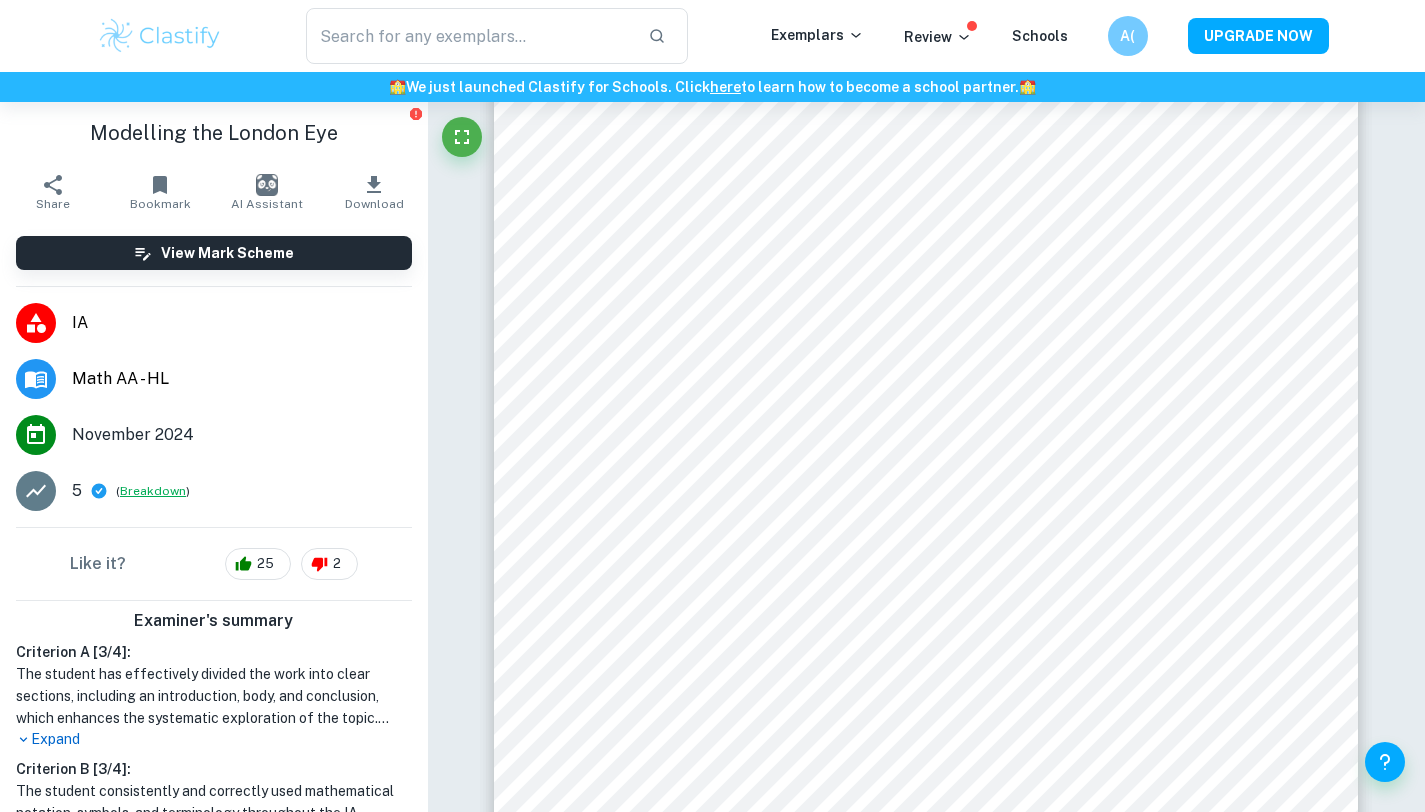 click on "Breakdown" at bounding box center [153, 491] 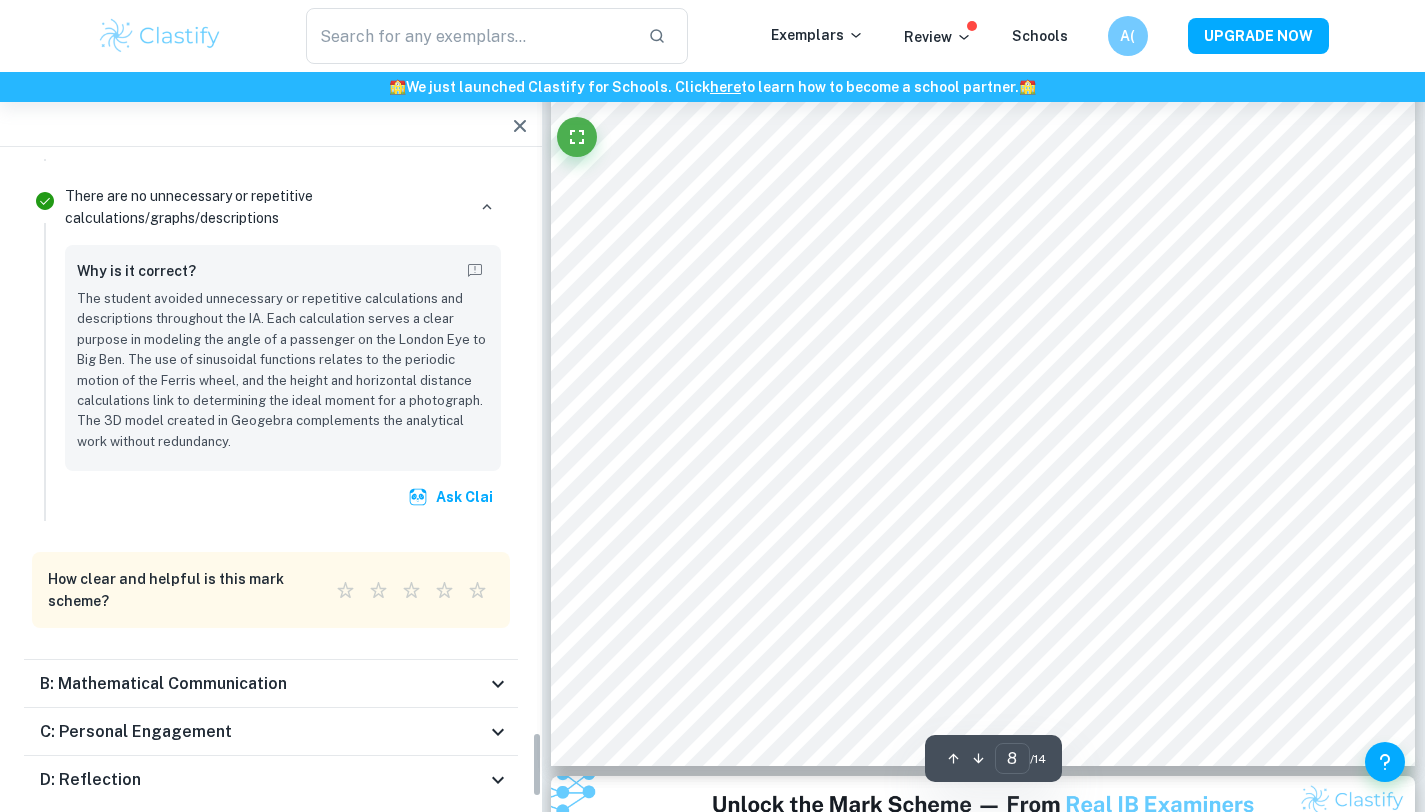 scroll, scrollTop: 5668, scrollLeft: 0, axis: vertical 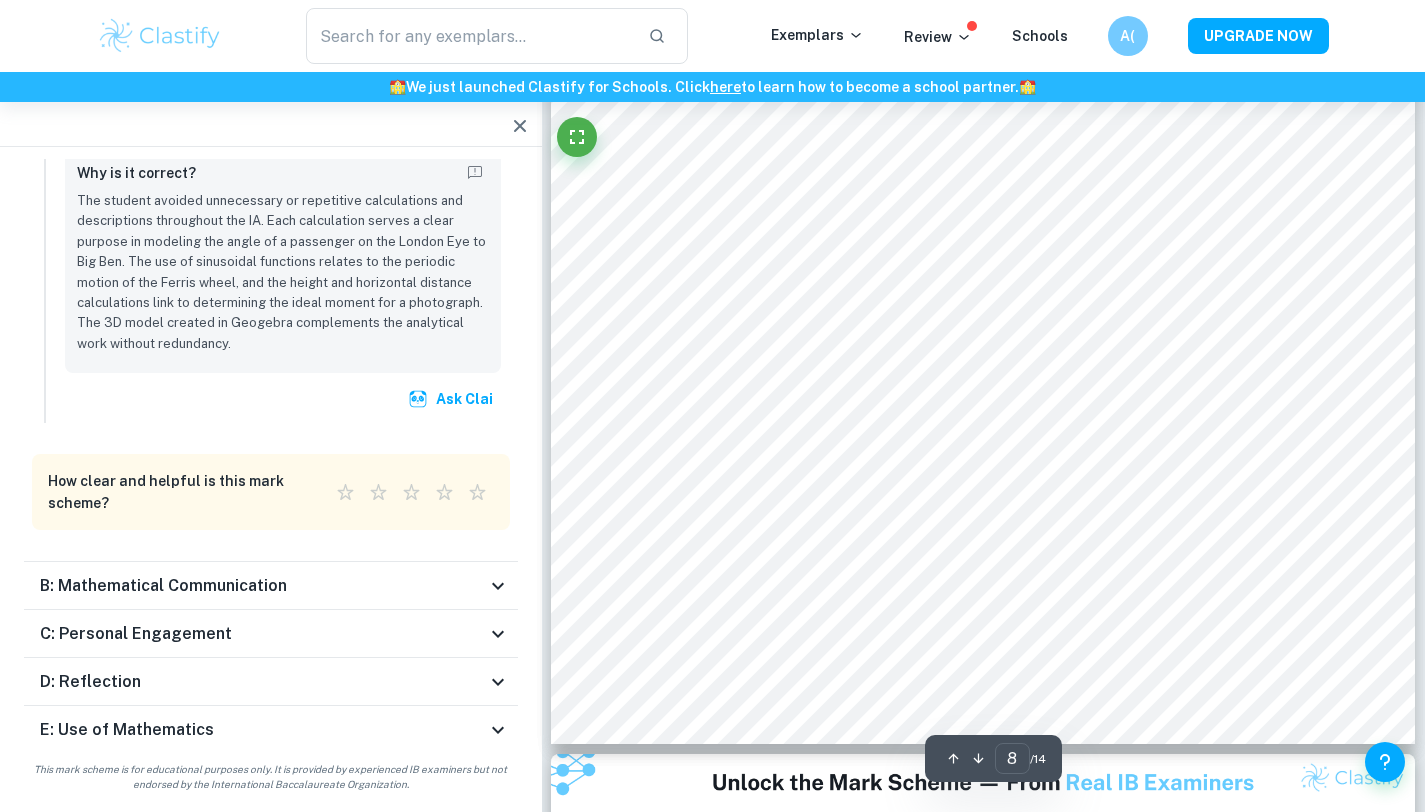 click on "B: Mathematical Communication" at bounding box center (163, 586) 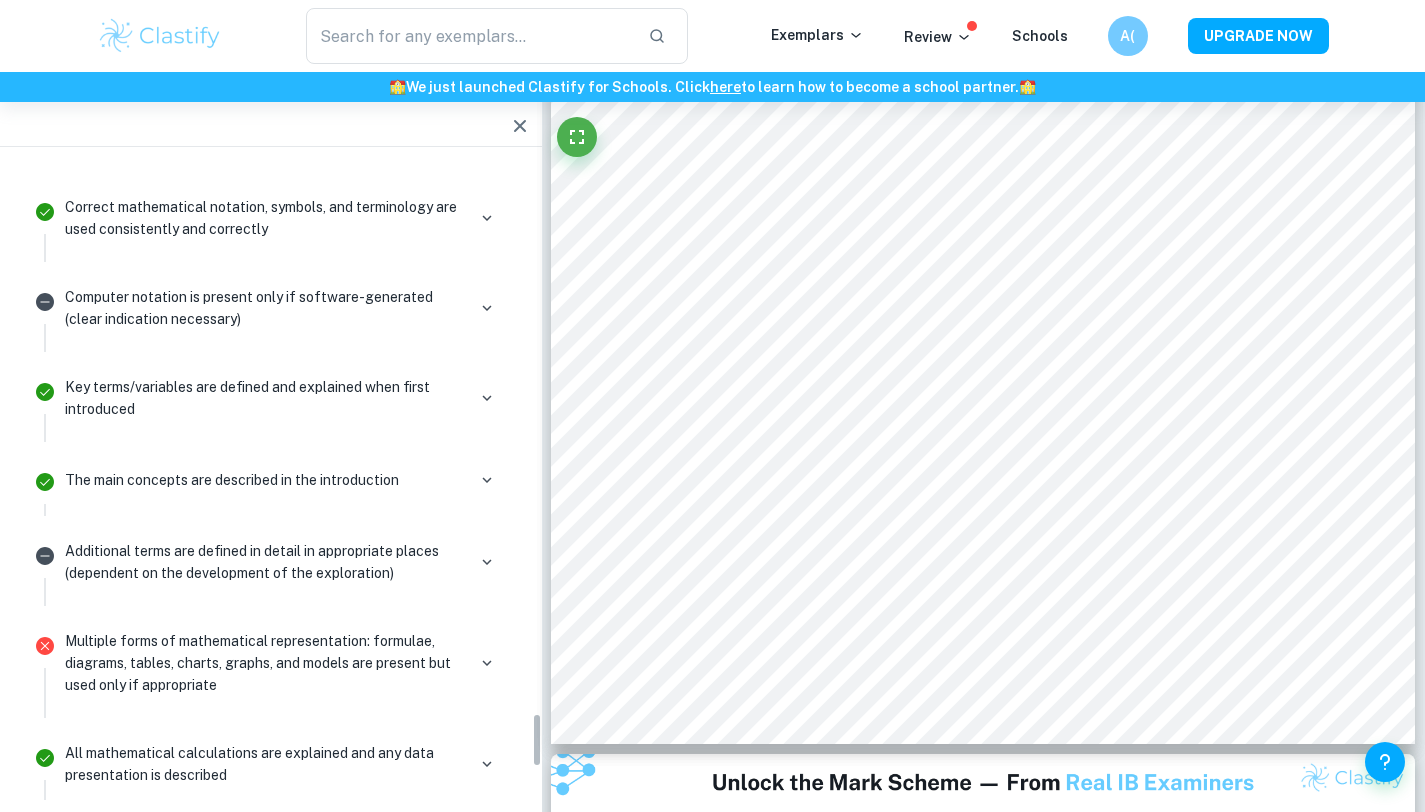 scroll, scrollTop: 6872, scrollLeft: 0, axis: vertical 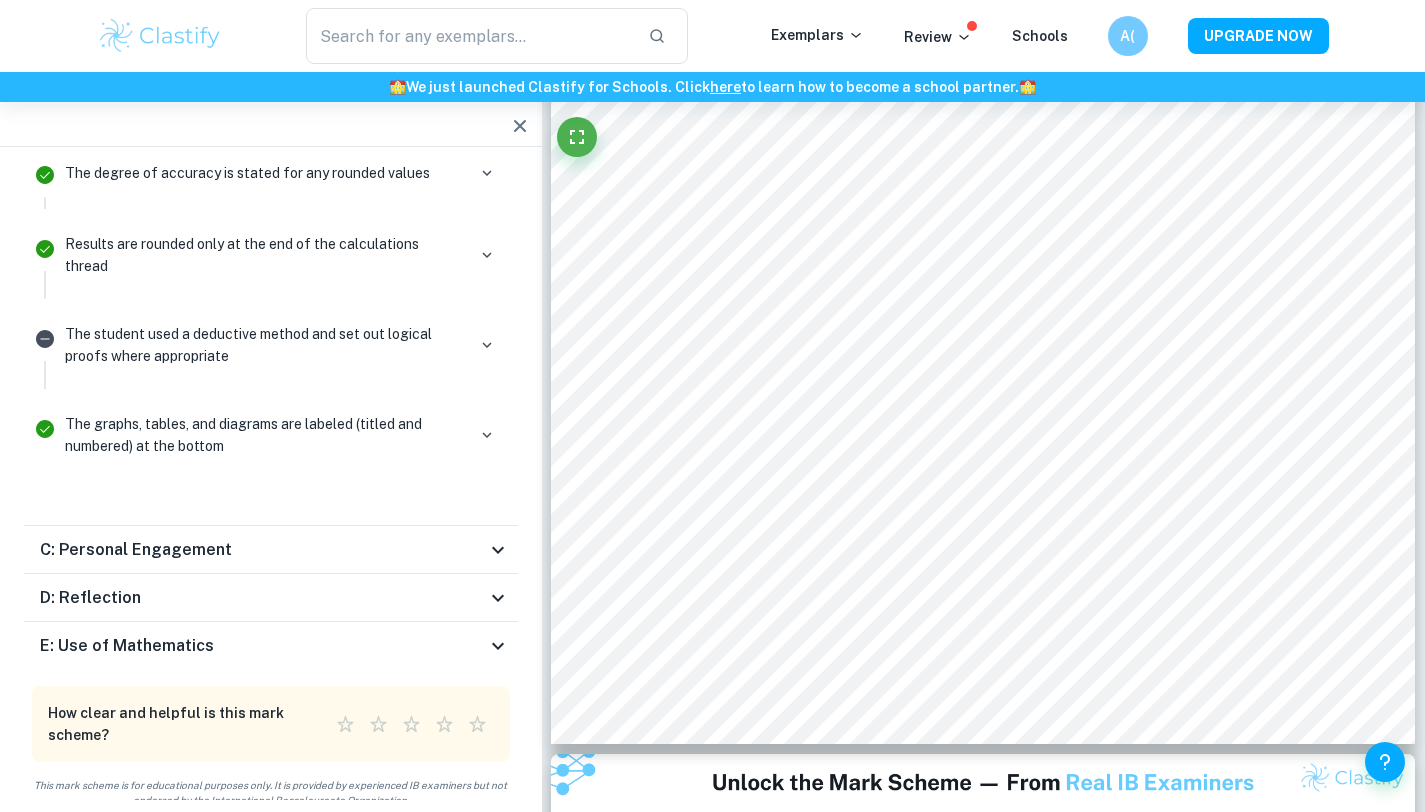 click on "C: Personal Engagement" at bounding box center [263, 550] 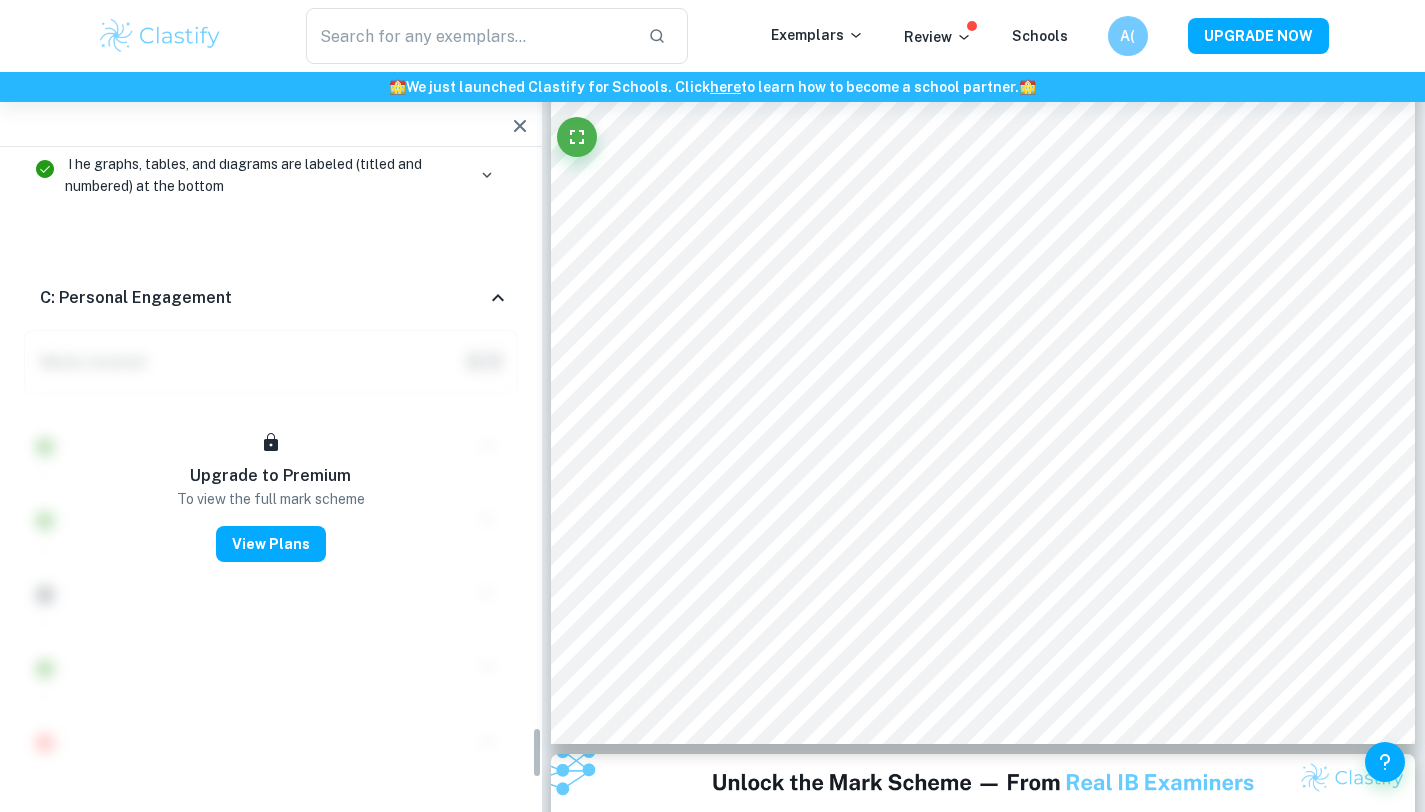 scroll, scrollTop: 7382, scrollLeft: 0, axis: vertical 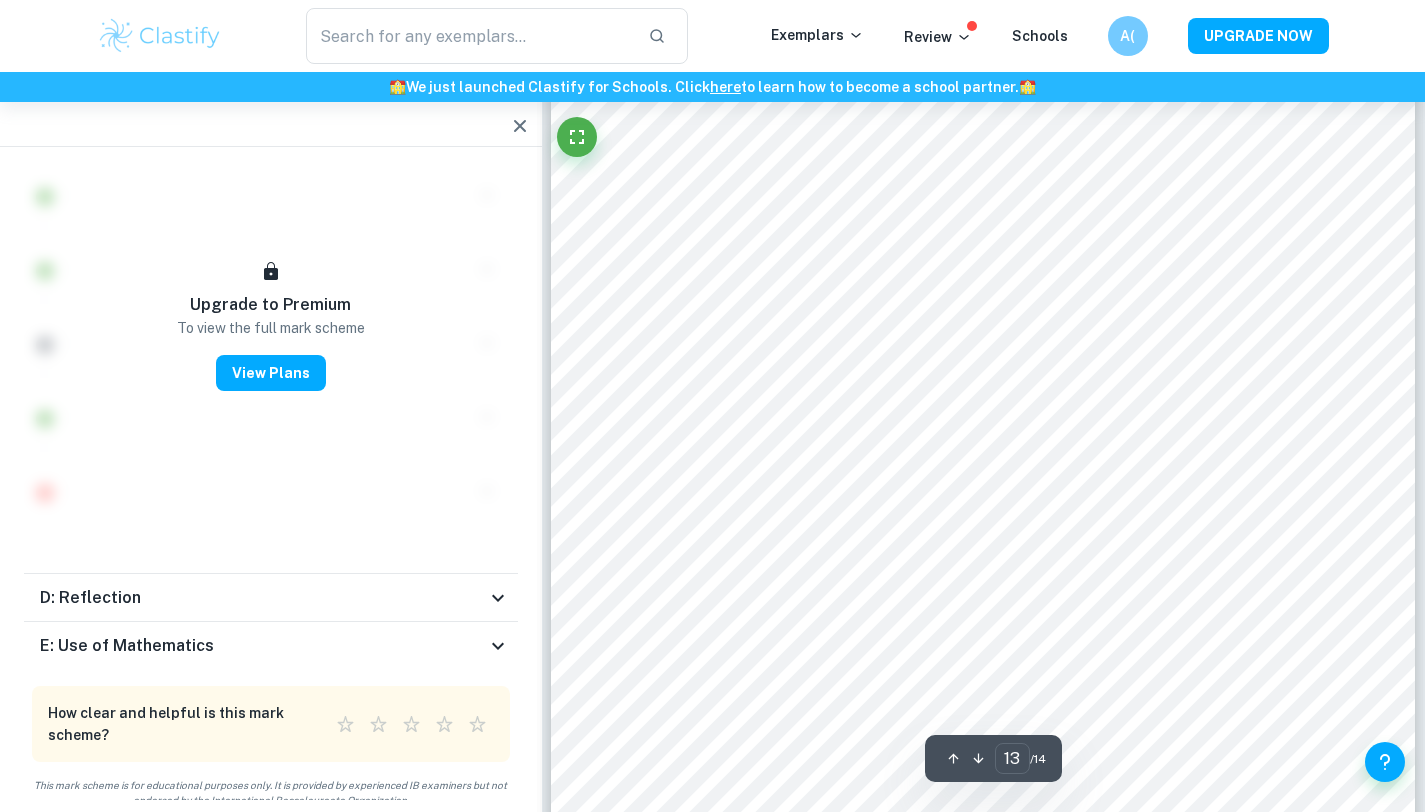 click on "​ Exemplars Review Schools A( UPGRADE NOW" at bounding box center [713, 36] 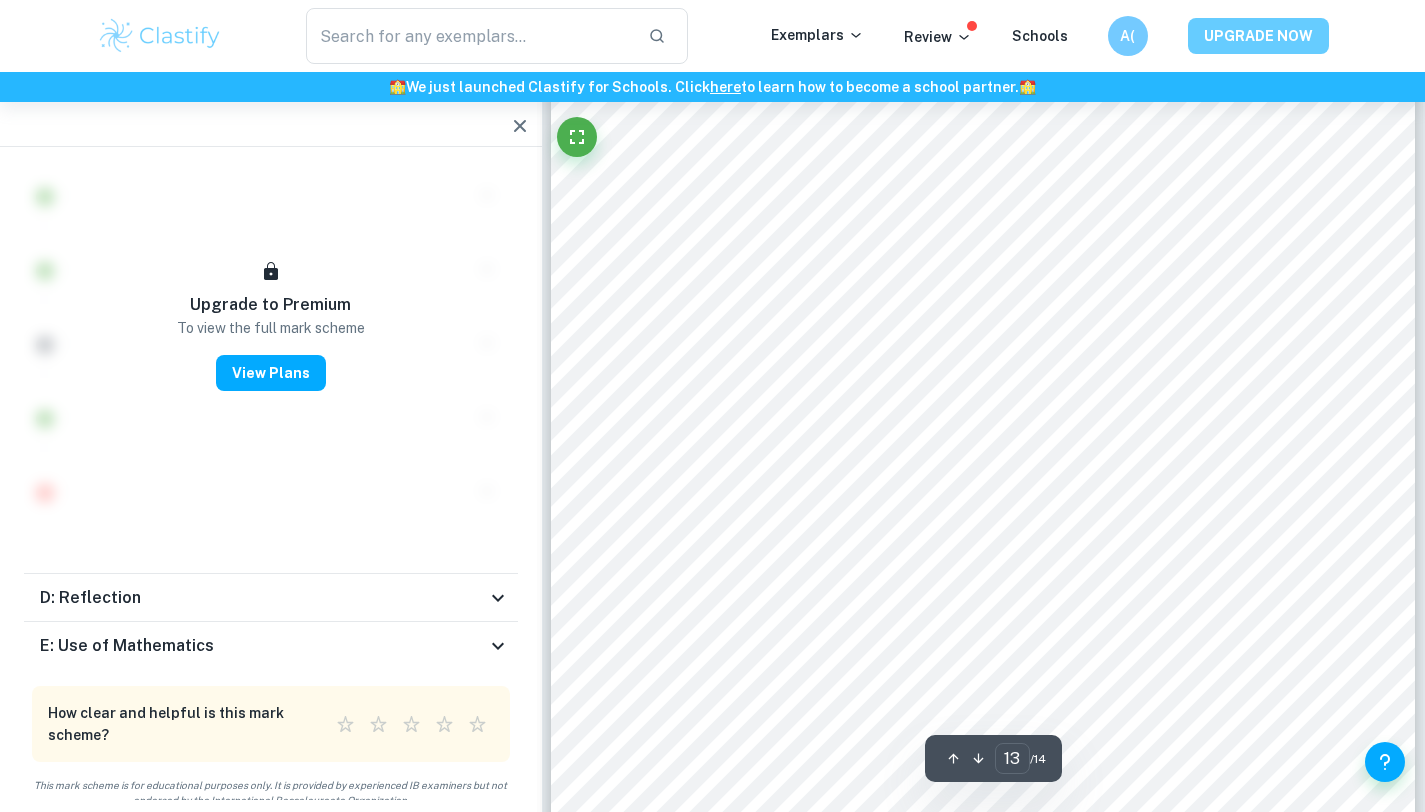 click on "UPGRADE NOW" at bounding box center [1258, 36] 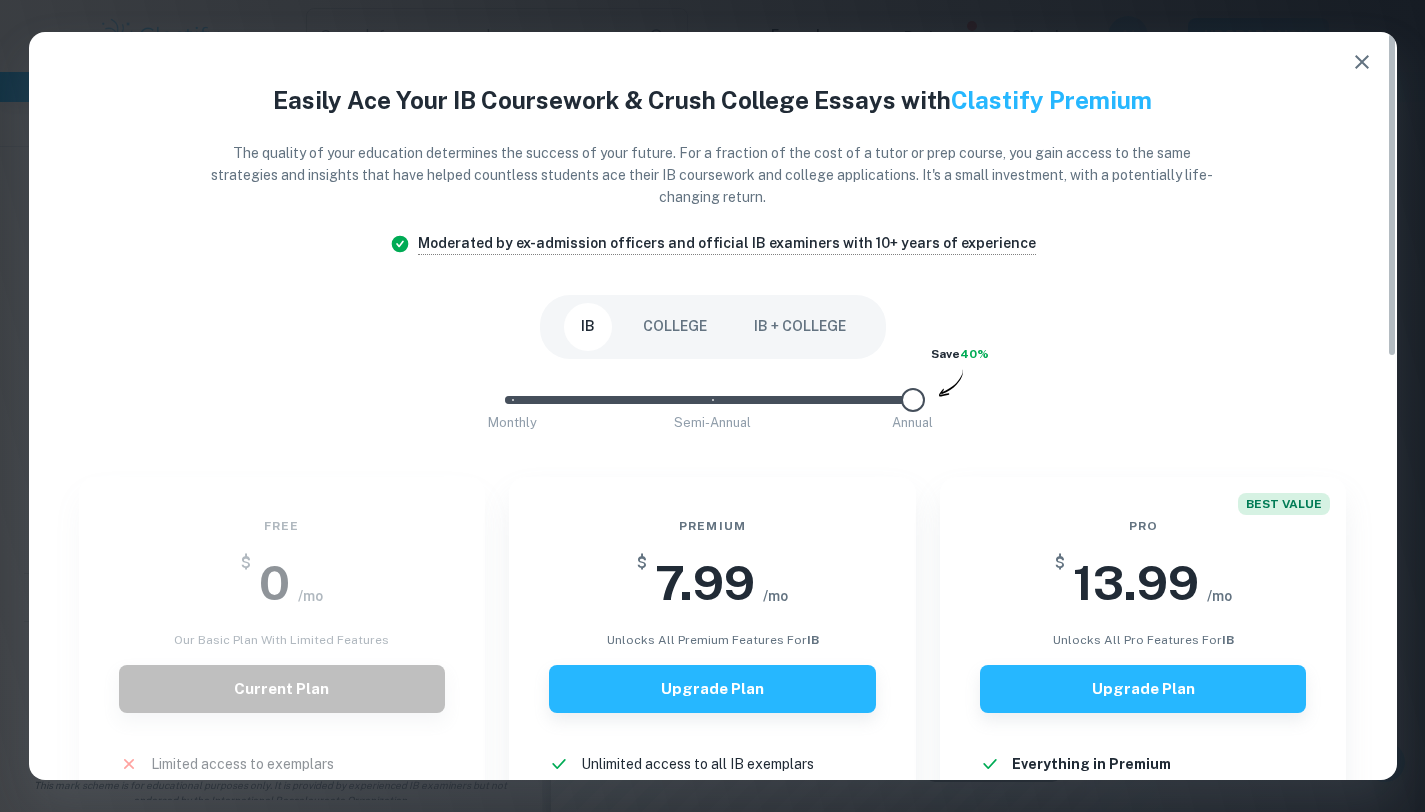 scroll, scrollTop: 15053, scrollLeft: 0, axis: vertical 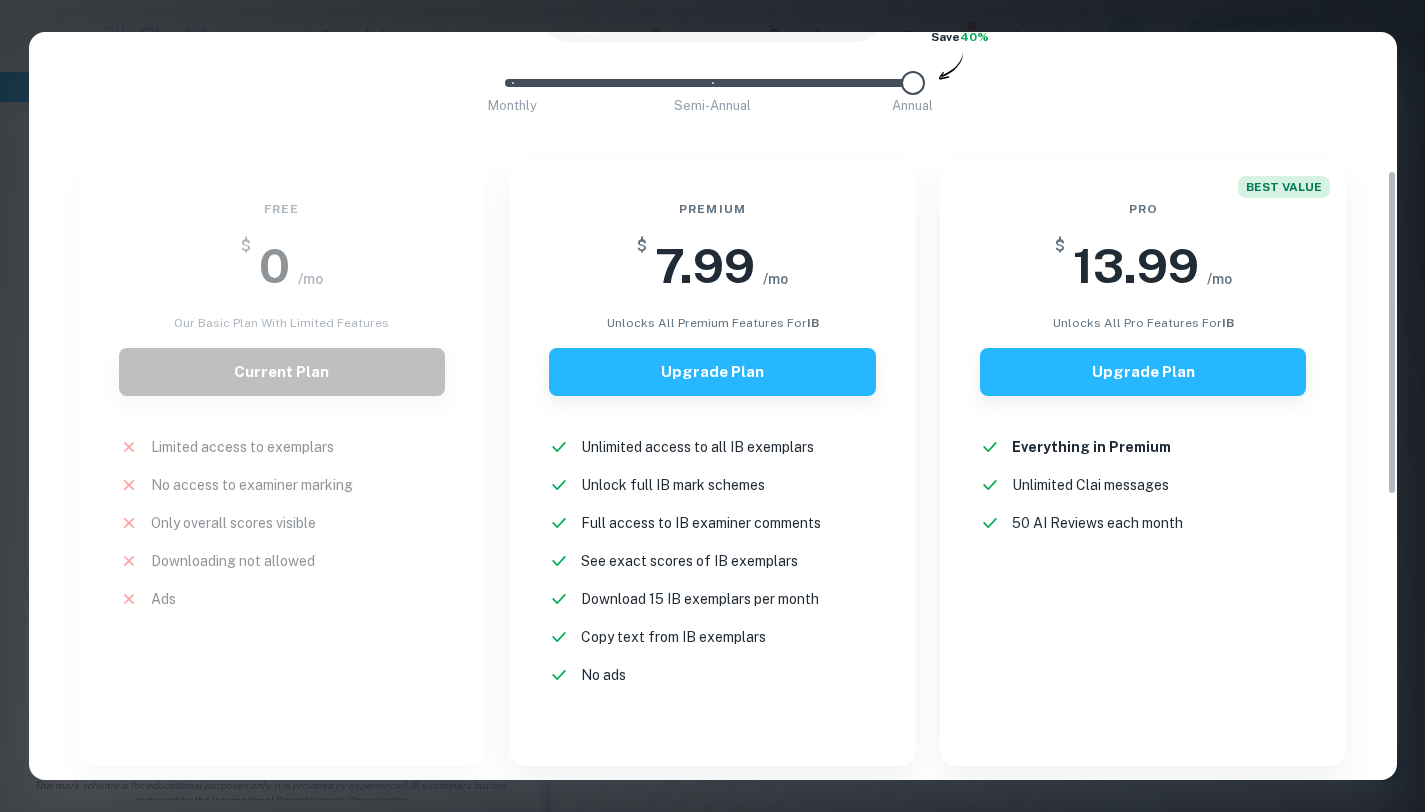 click on "Easily Ace Your IB Coursework & Crush College Essays with  Clastify Premium The quality of your education determines the success of your future. For a fraction of the cost of a tutor or prep course, you gain access to the same strategies and insights that have helped countless students ace their IB coursework and college applications. It's a small investment, with a potentially life-changing return. Moderated by ex-admission officers and official IB examiners with 10+ years of experience IB COLLEGE IB + COLLEGE Monthly Semi-Annual Annual Save  40% Free $ 0 /mo Our basic plan with limited features Current Plan Limited access to exemplars New! No access to examiner marking New! Only overall scores visible New! Downloading not allowed New! Ads New! Premium $ 7.99 /mo unlocks all premium features for  IB Upgrade Plan Unlimited access to all IB exemplars New! Unlock full IB mark schemes New! Full access to IB examiner comments New! See exact scores of IB exemplars New! Download 15 IB exemplars per month New! New!" at bounding box center [713, 573] 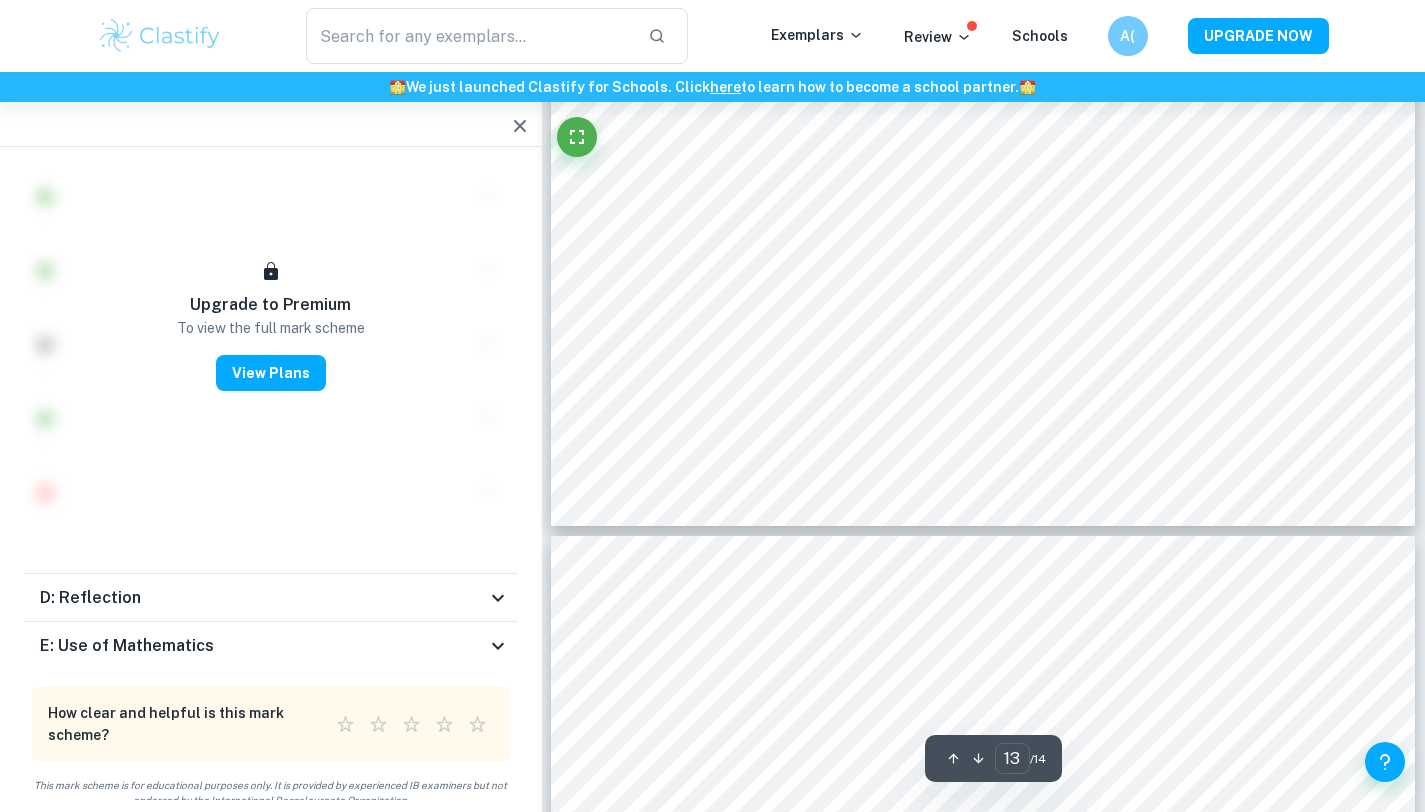 type on "14" 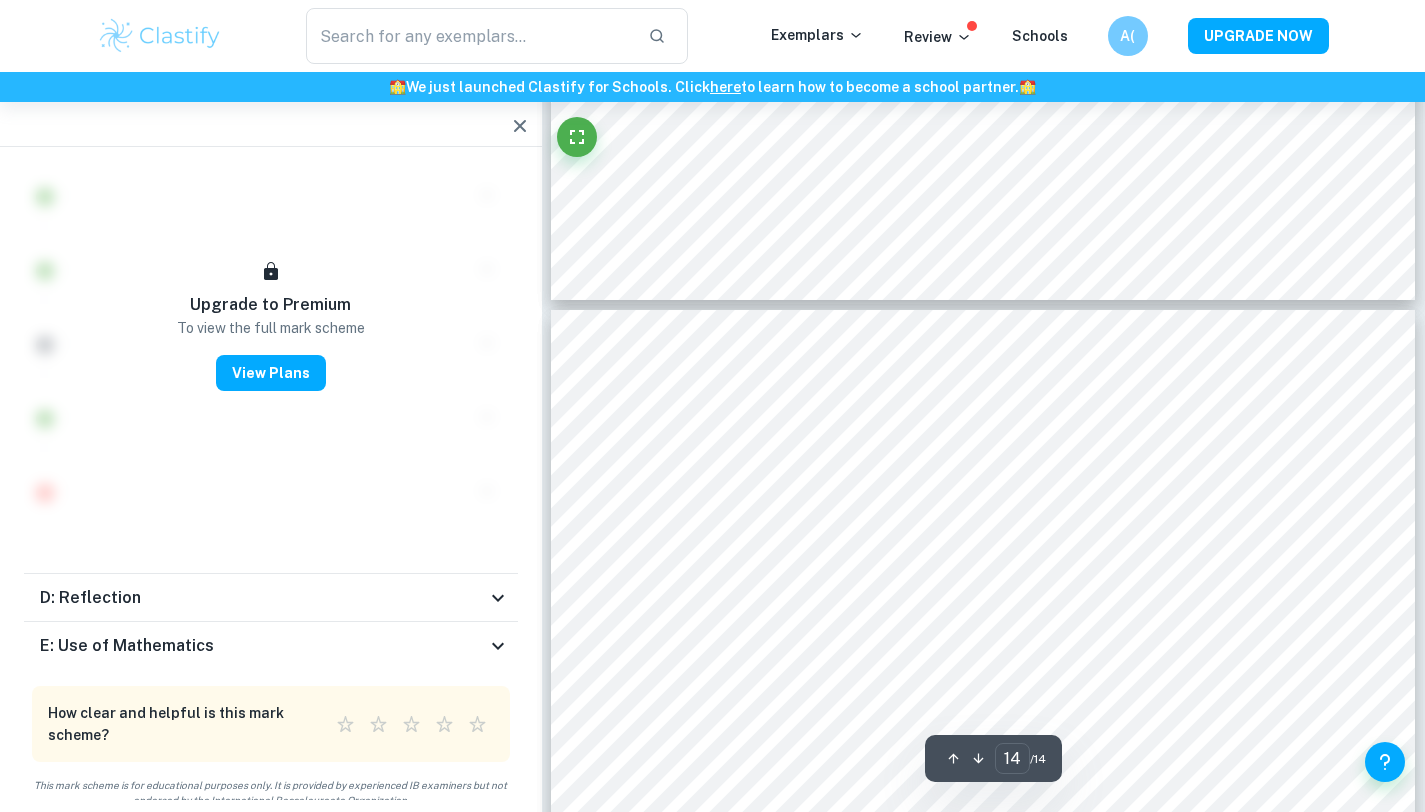 scroll, scrollTop: 15943, scrollLeft: 0, axis: vertical 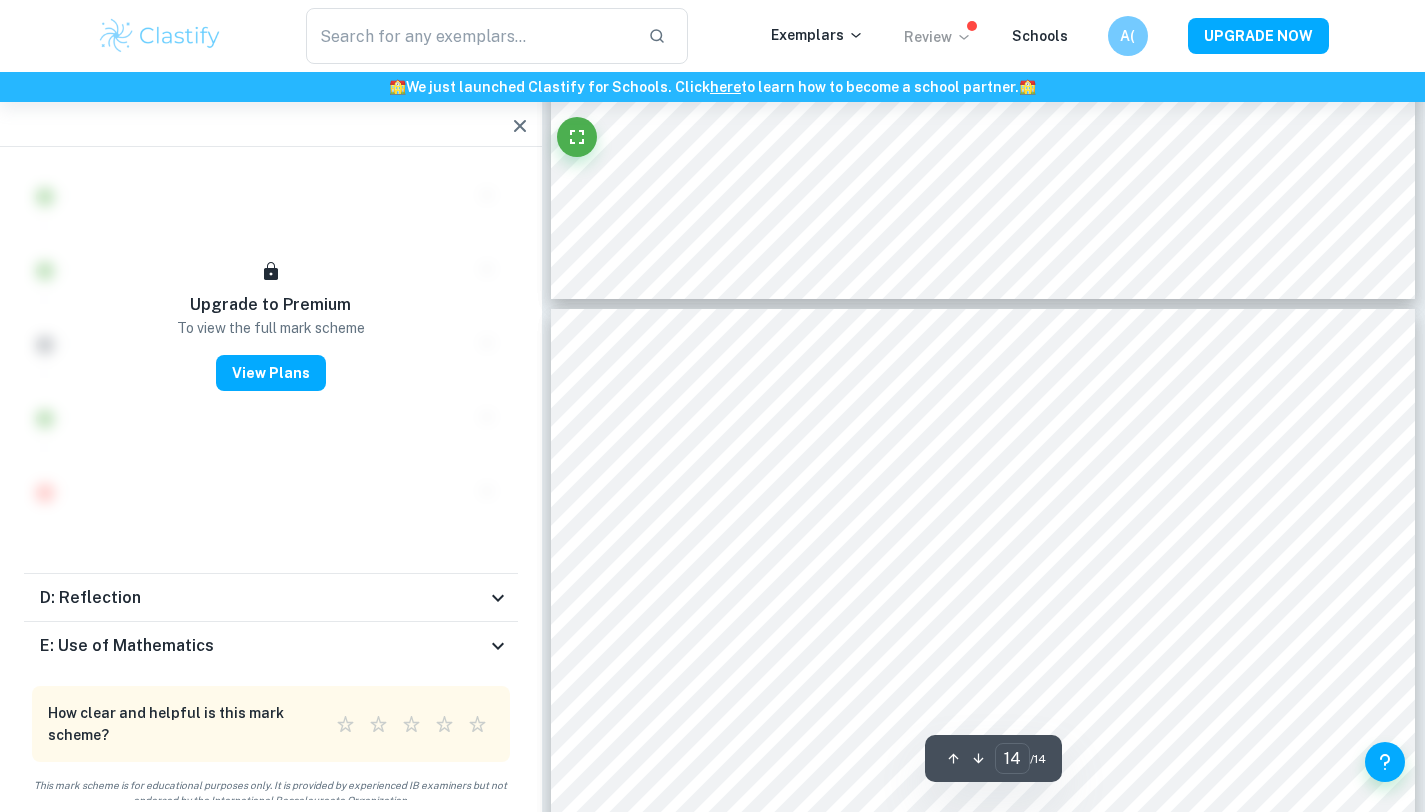 click on "Review" at bounding box center [938, 37] 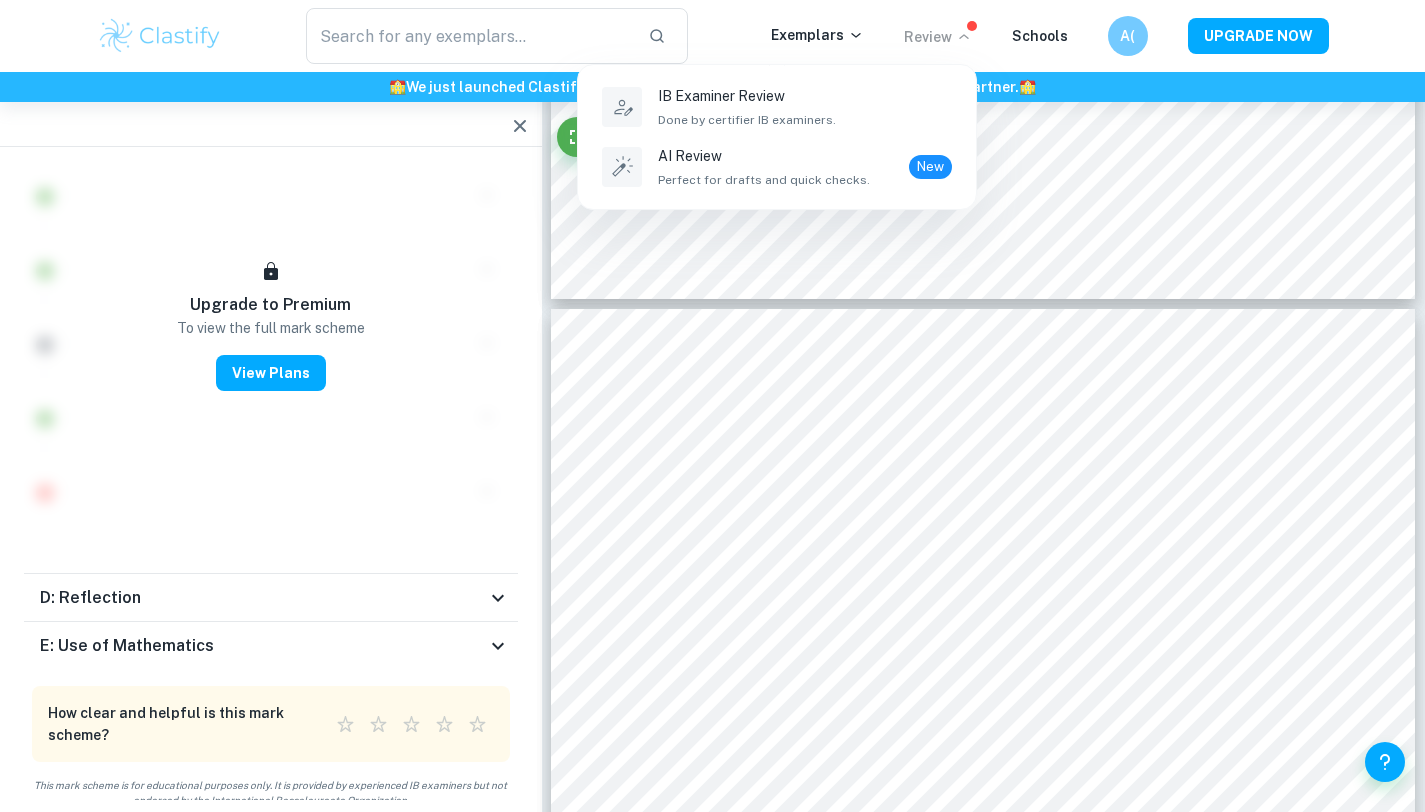 click at bounding box center [712, 406] 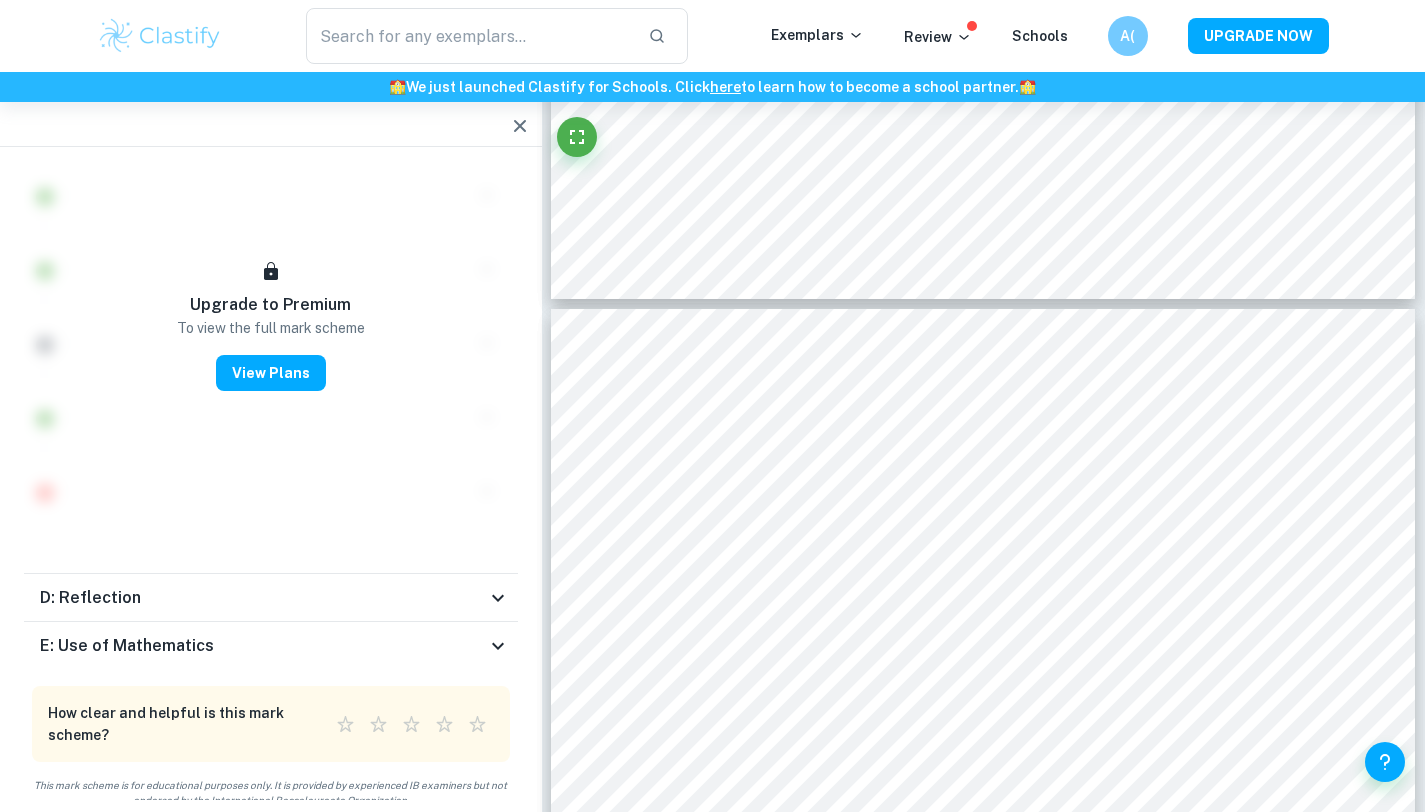 click at bounding box center (160, 36) 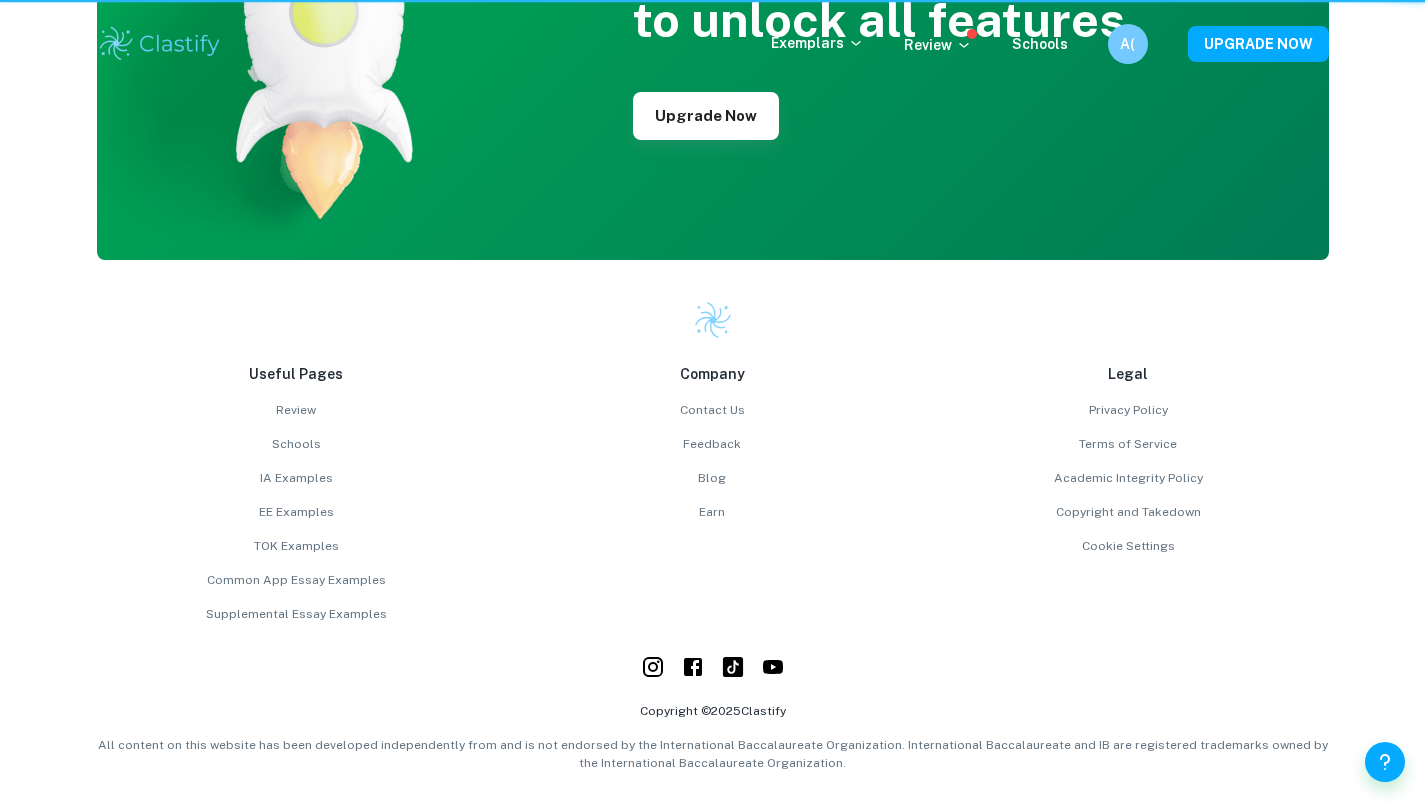 scroll, scrollTop: 0, scrollLeft: 0, axis: both 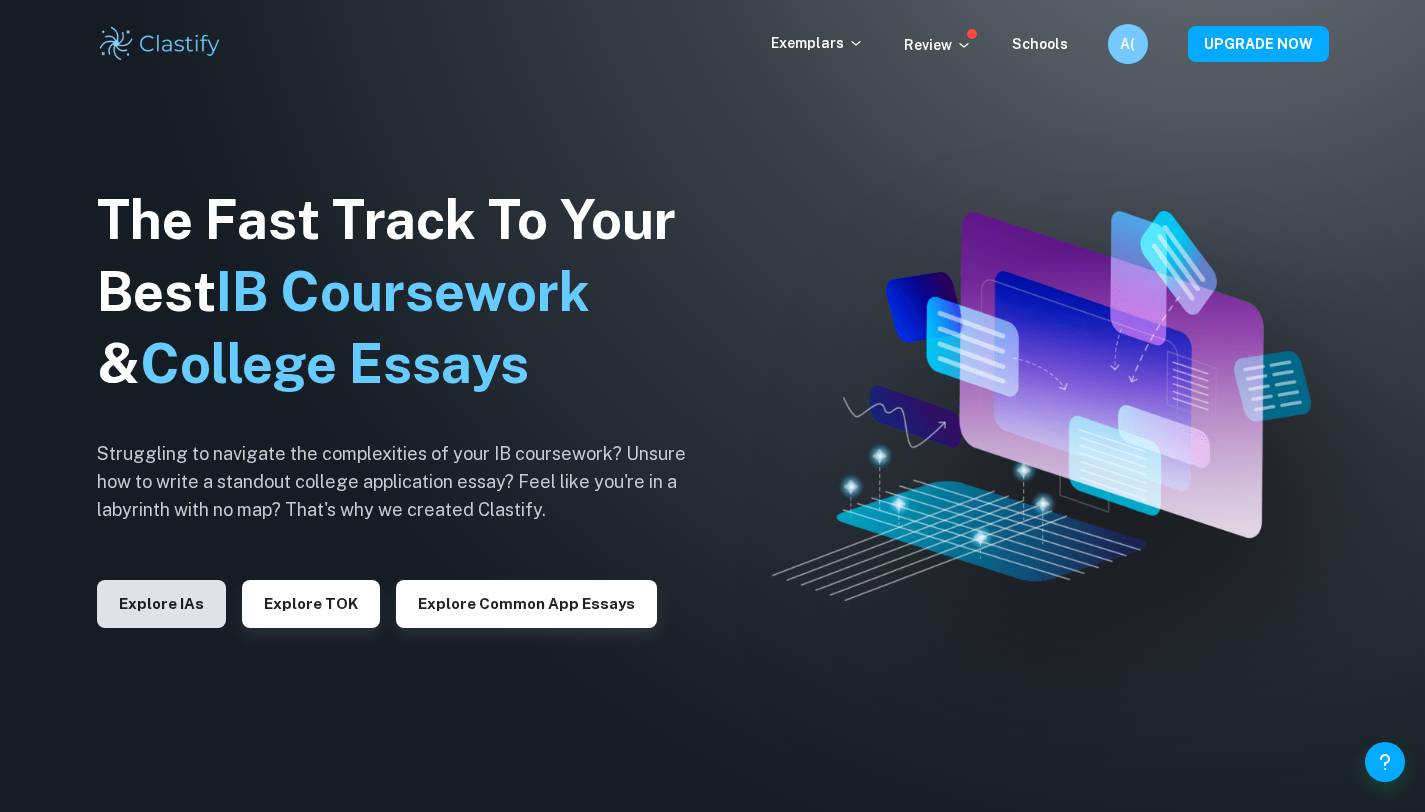 click on "Explore IAs" at bounding box center [161, 604] 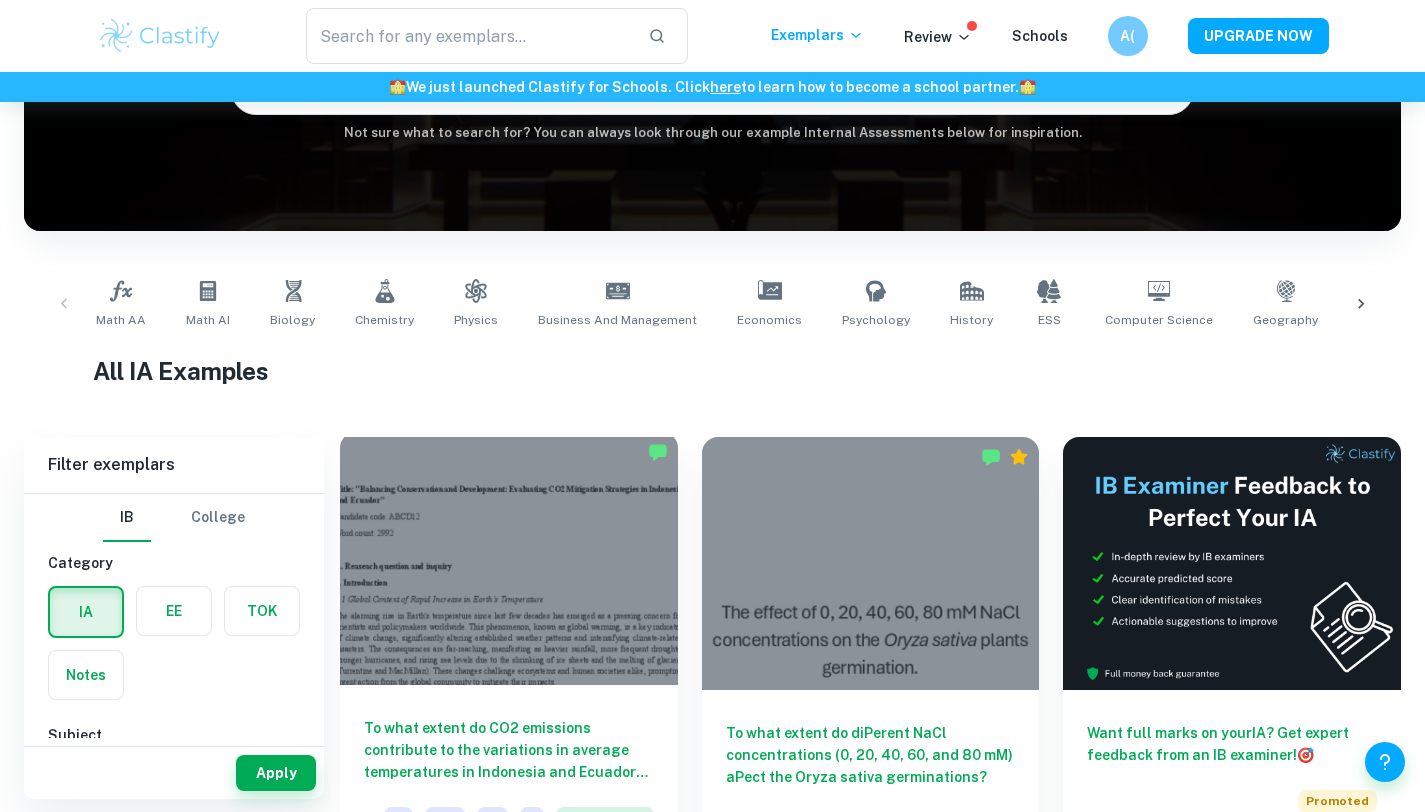 scroll, scrollTop: 202, scrollLeft: 0, axis: vertical 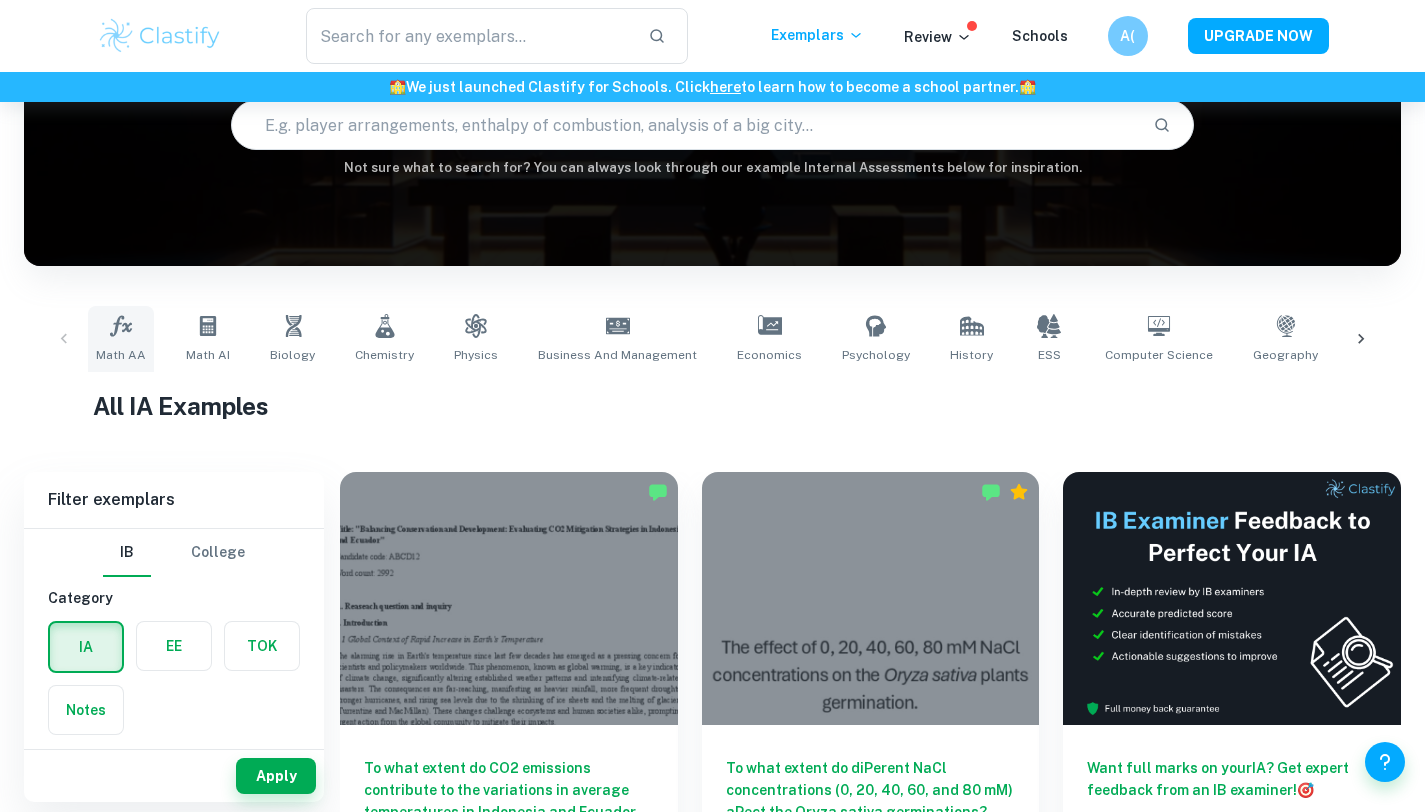 click on "Math AA" at bounding box center [121, 355] 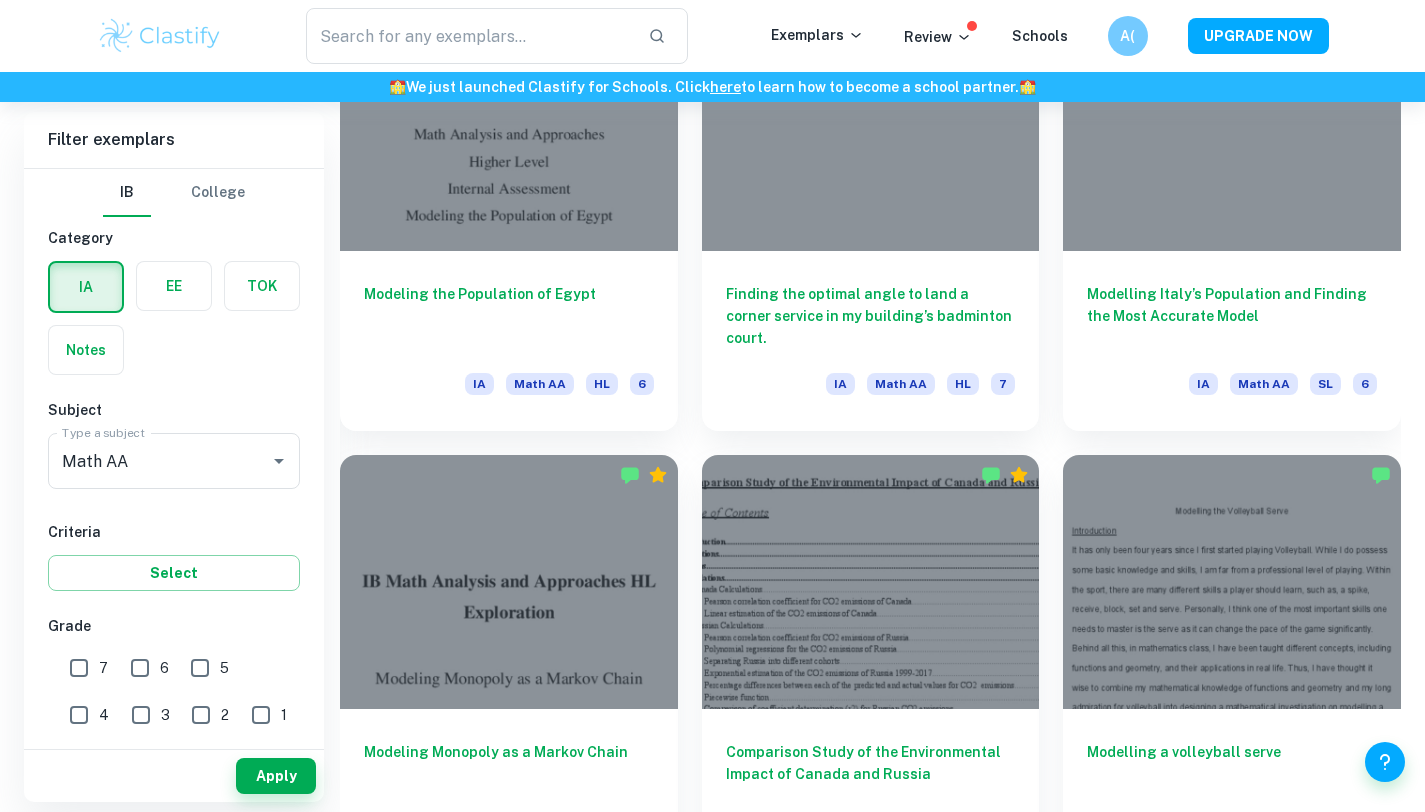 scroll, scrollTop: 4794, scrollLeft: 0, axis: vertical 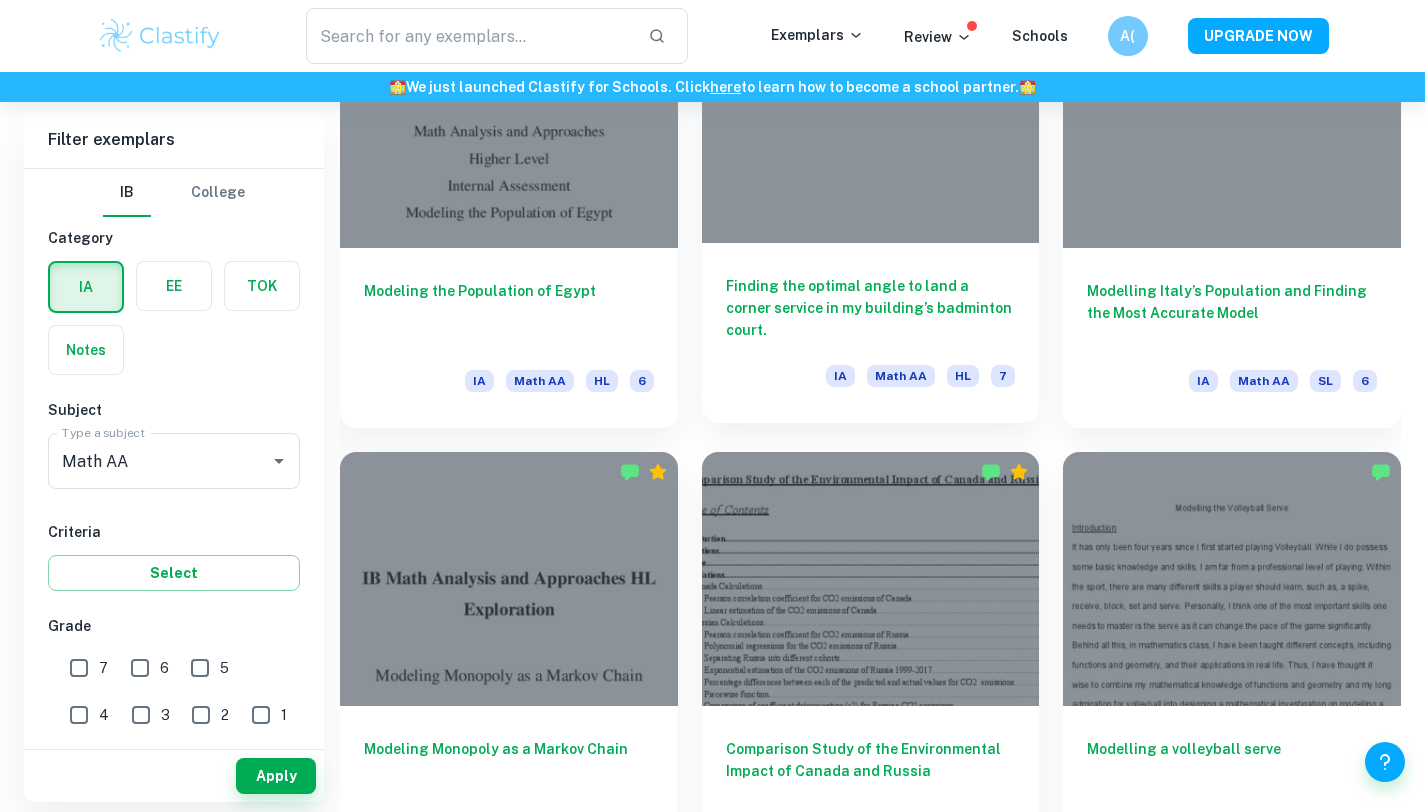 click on "Finding the optimal angle to land a corner service in my building’s badminton court." at bounding box center (871, 308) 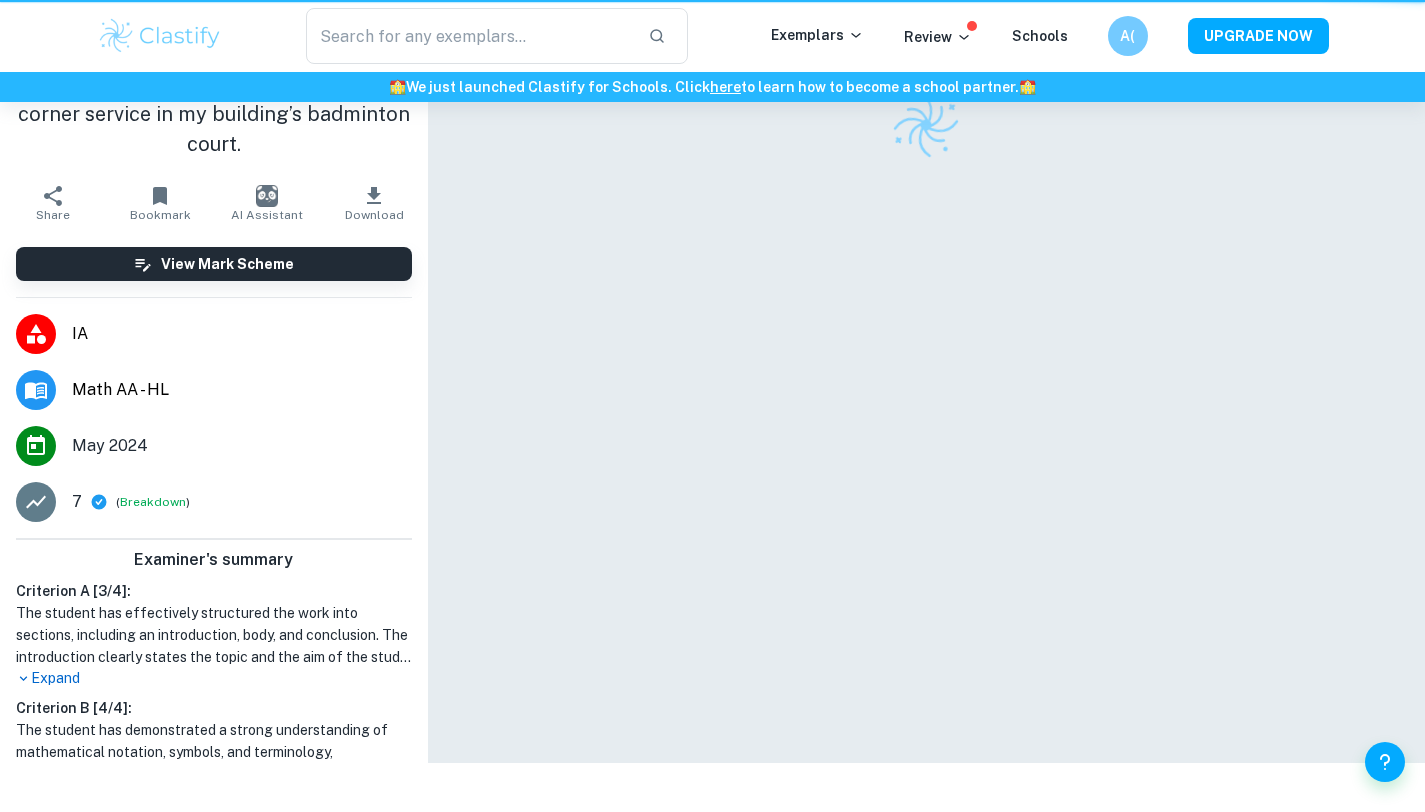 scroll, scrollTop: 0, scrollLeft: 0, axis: both 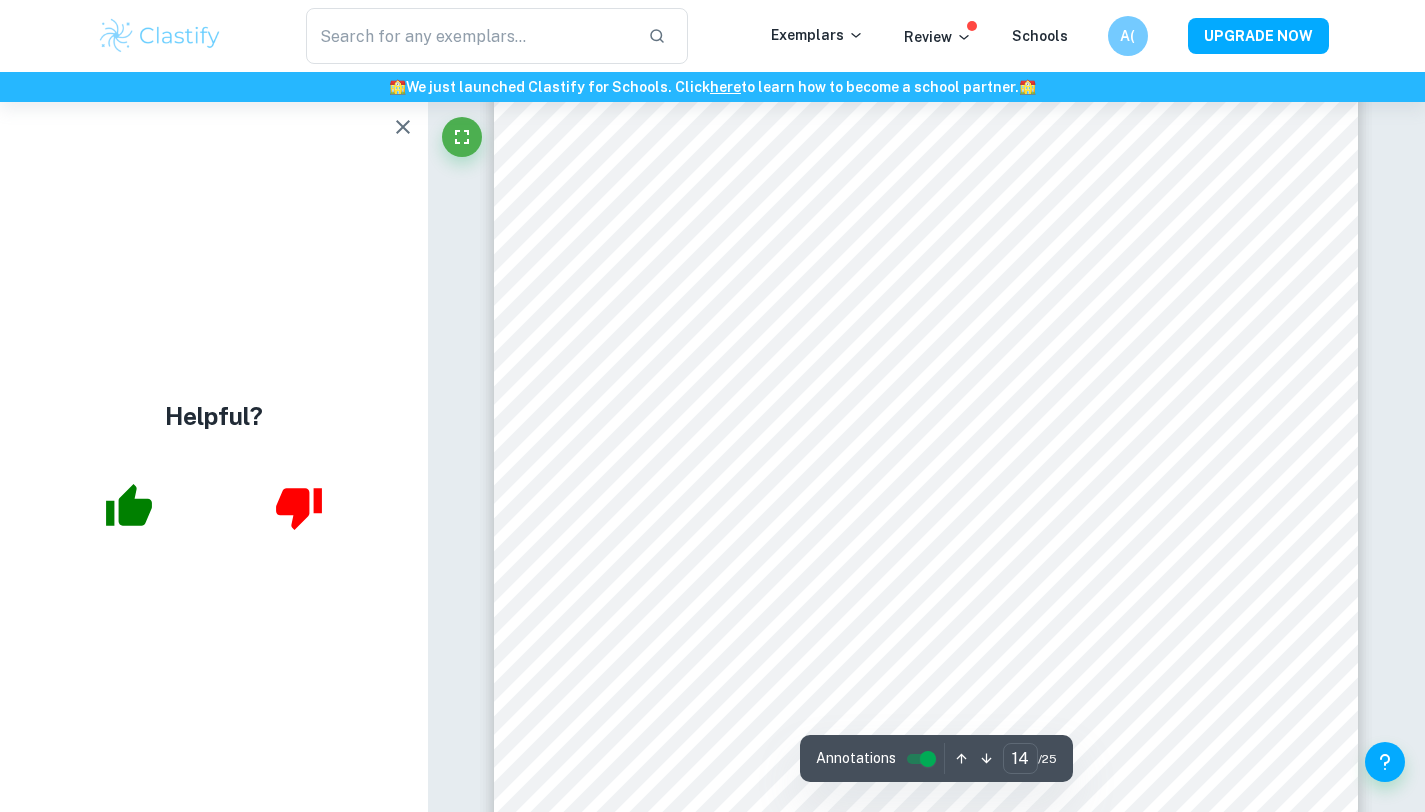 click 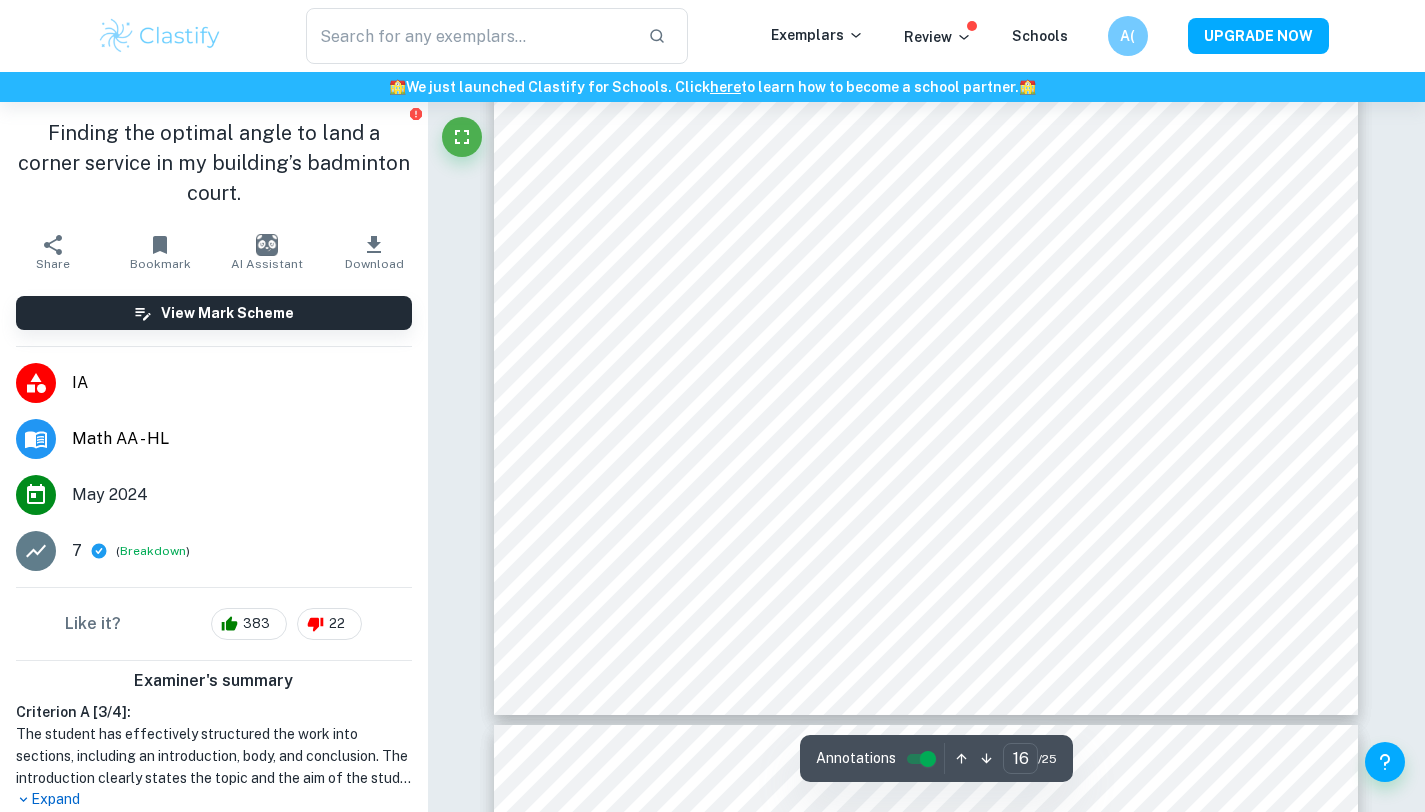 scroll, scrollTop: 19693, scrollLeft: 0, axis: vertical 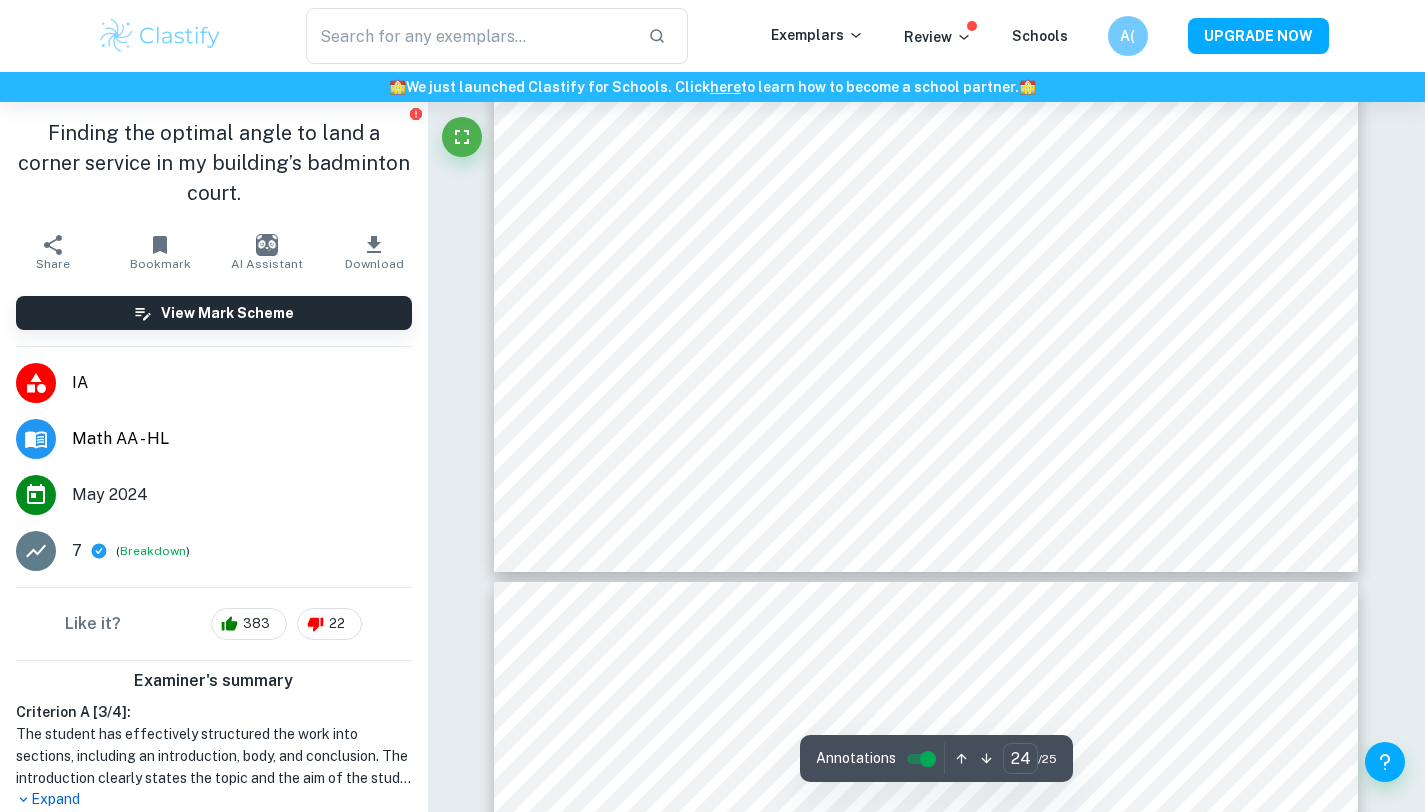type on "25" 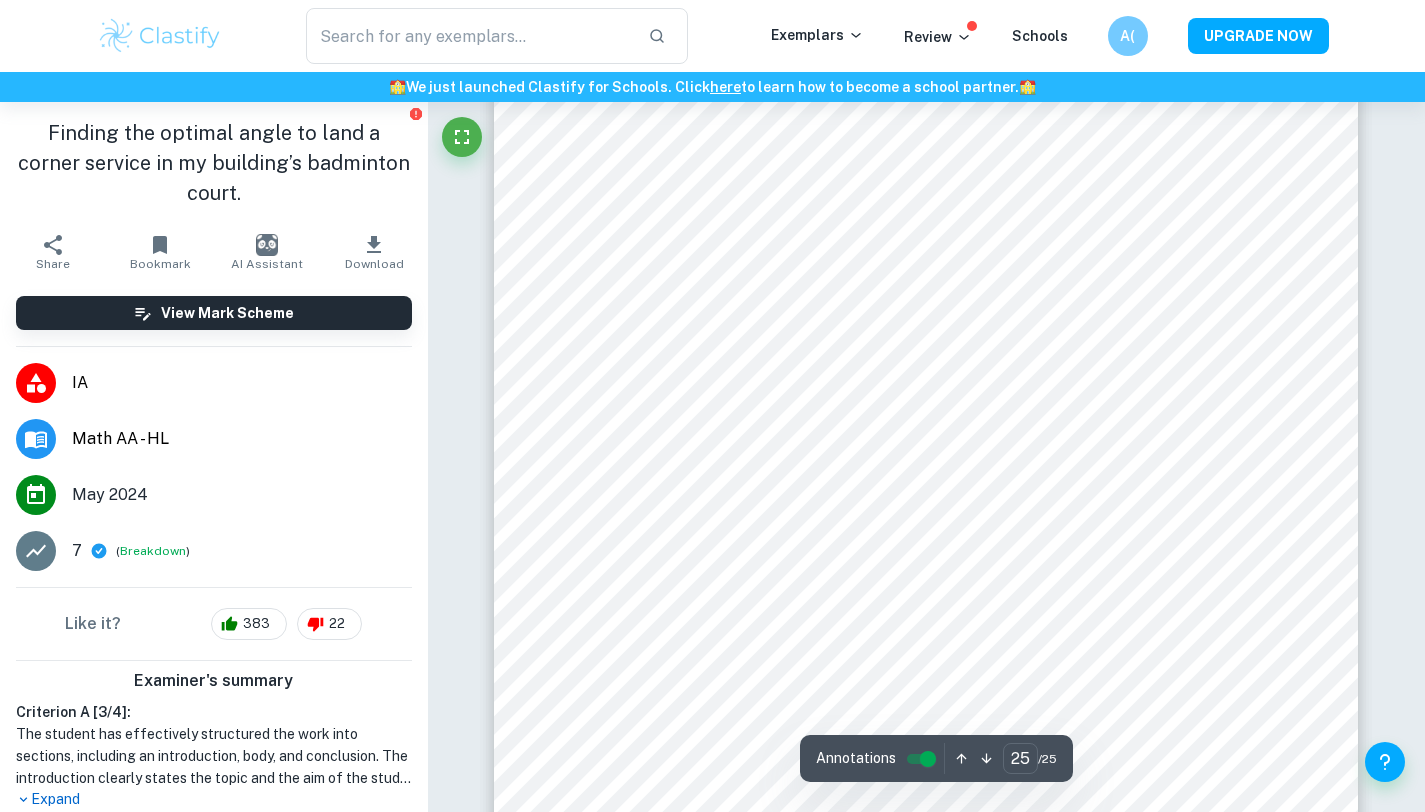 scroll, scrollTop: 30818, scrollLeft: 0, axis: vertical 